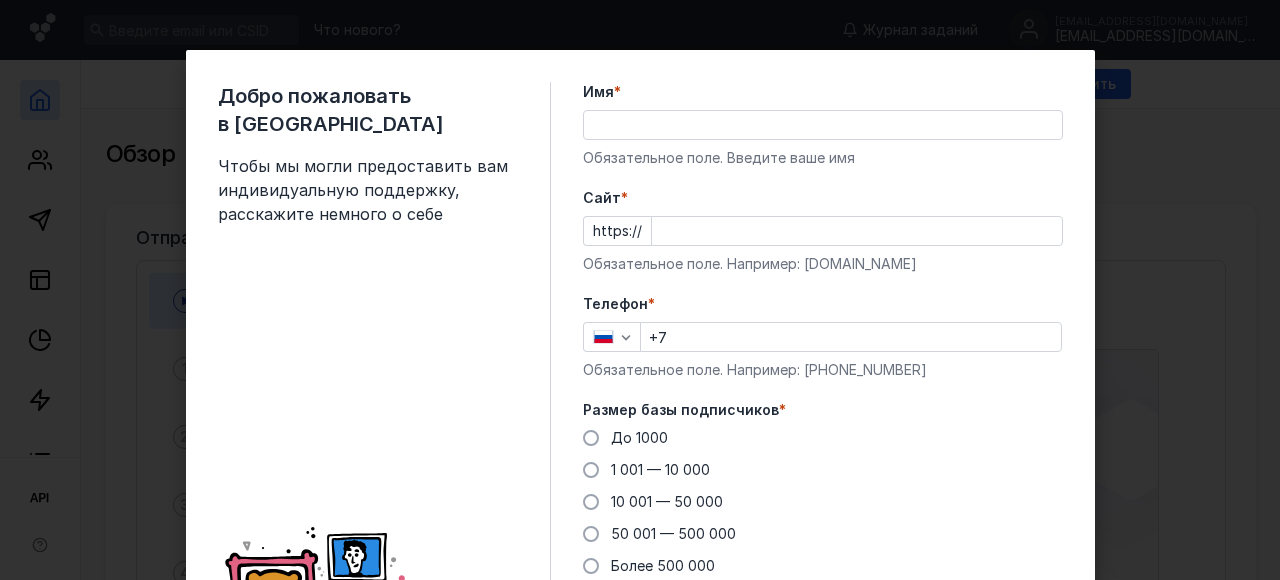 scroll, scrollTop: 0, scrollLeft: 0, axis: both 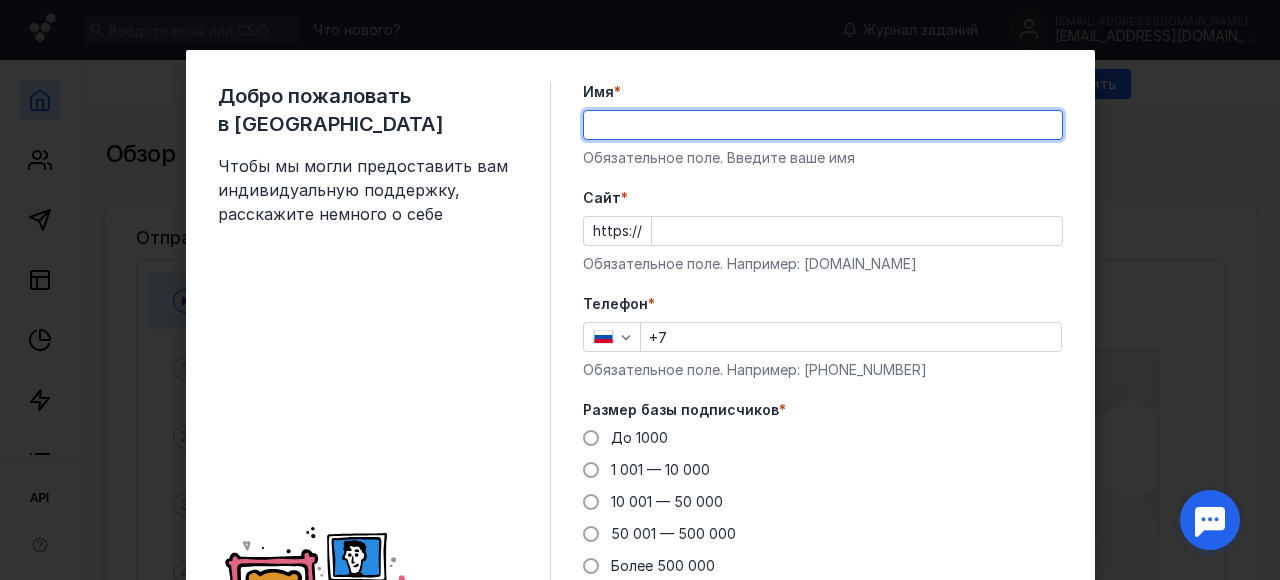 click on "Имя  *" at bounding box center [823, 125] 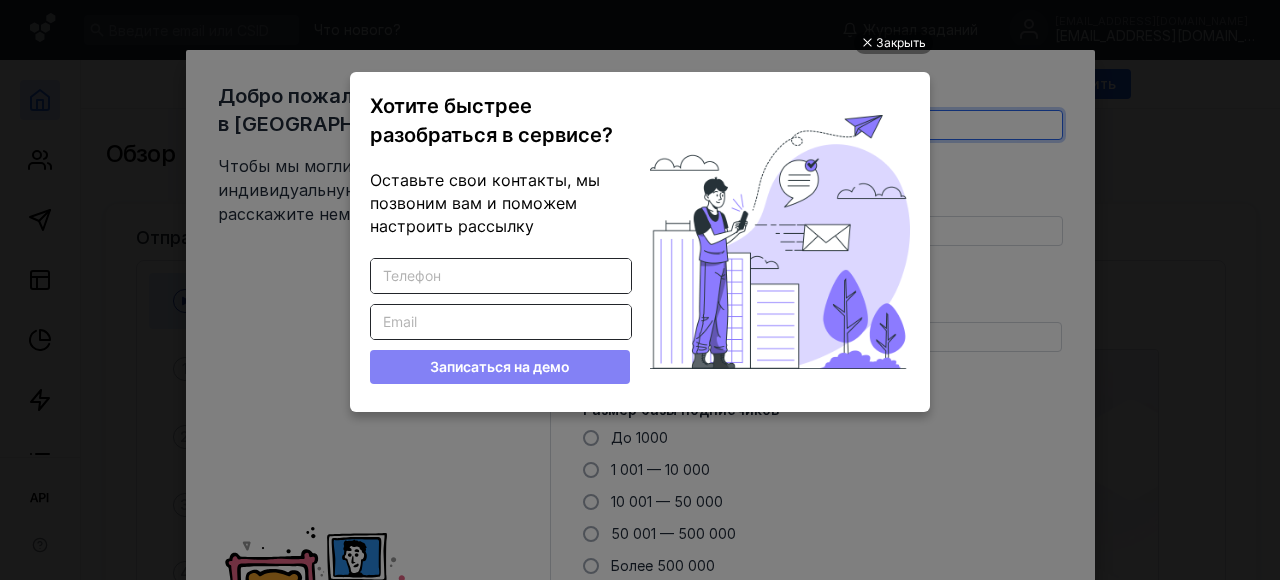 scroll, scrollTop: 0, scrollLeft: 0, axis: both 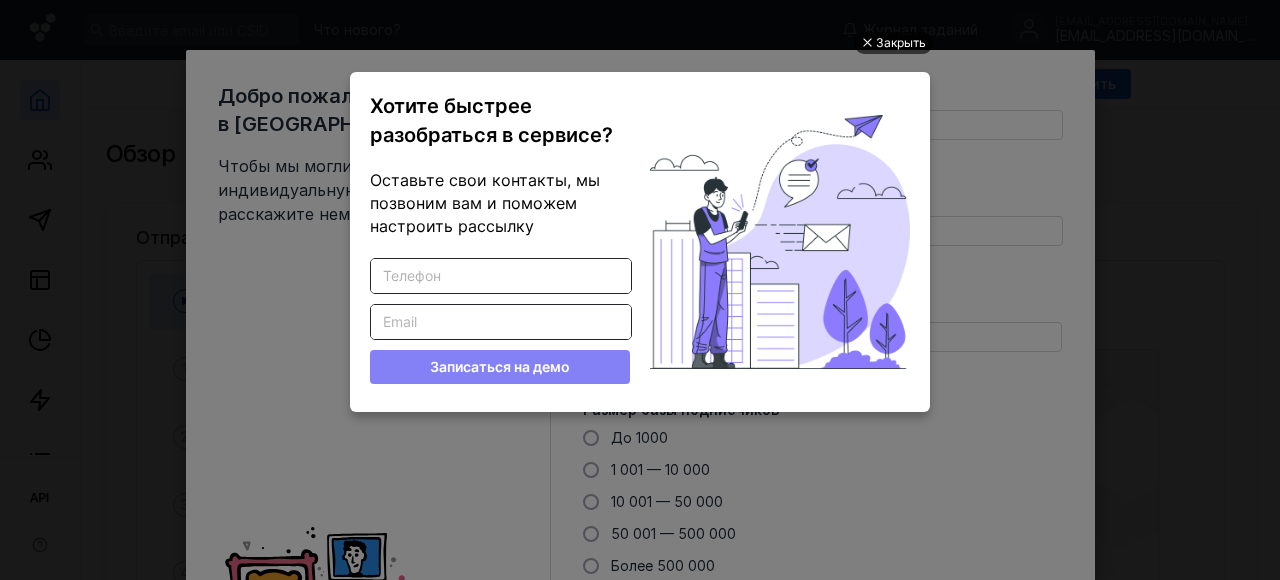 click on "Закрыть" at bounding box center [901, 43] 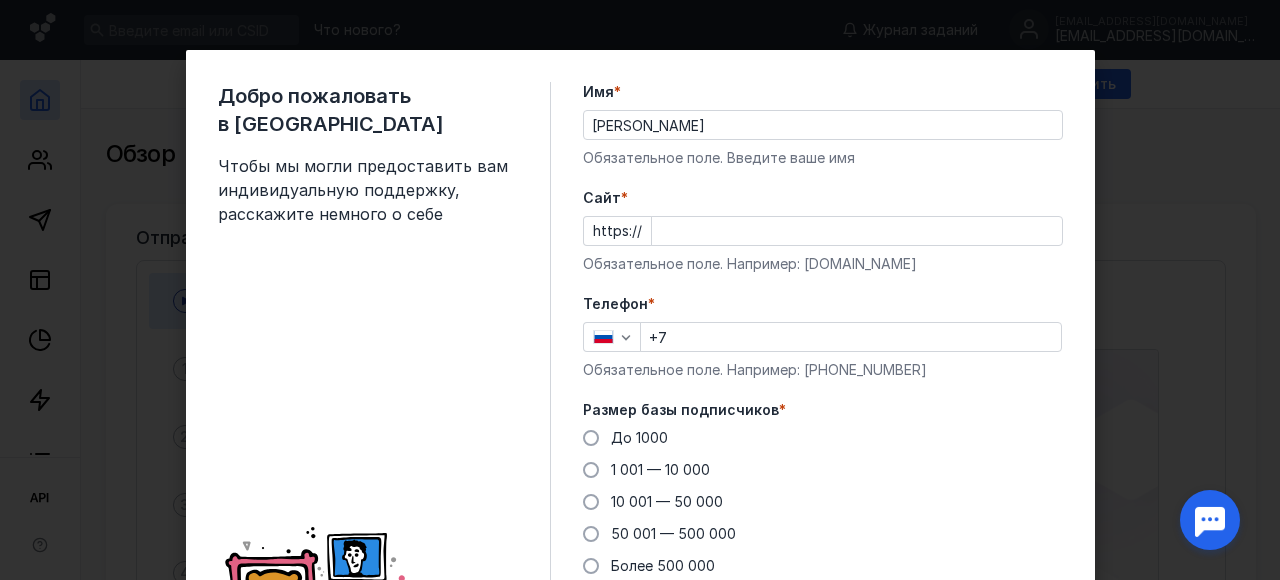 scroll, scrollTop: 0, scrollLeft: 0, axis: both 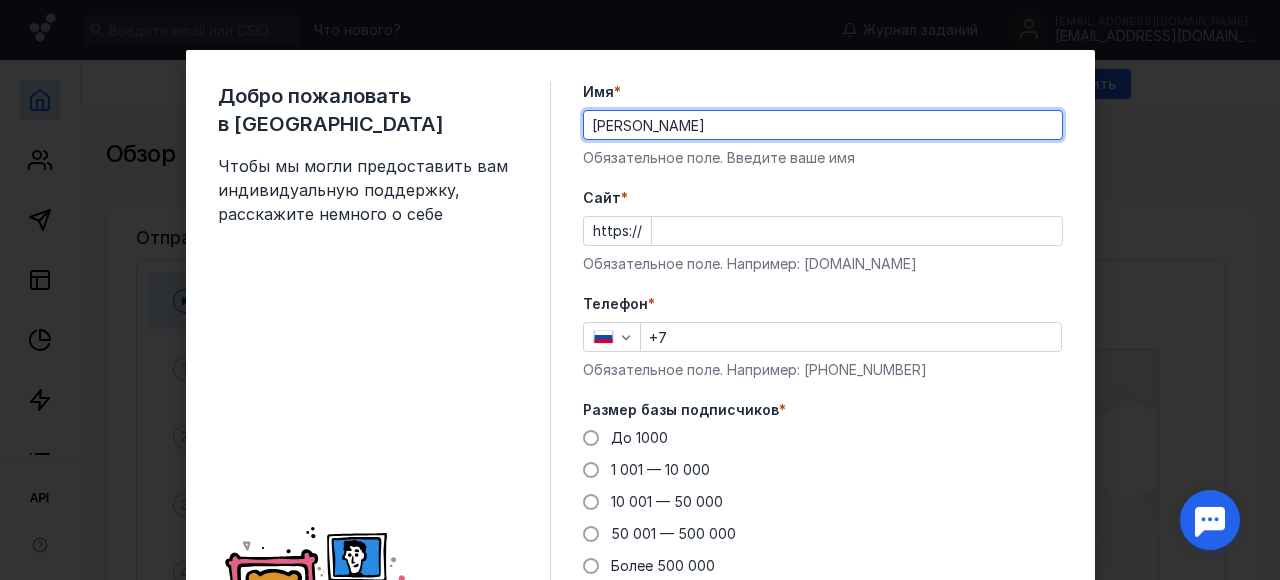 click on "[PERSON_NAME]" at bounding box center (823, 125) 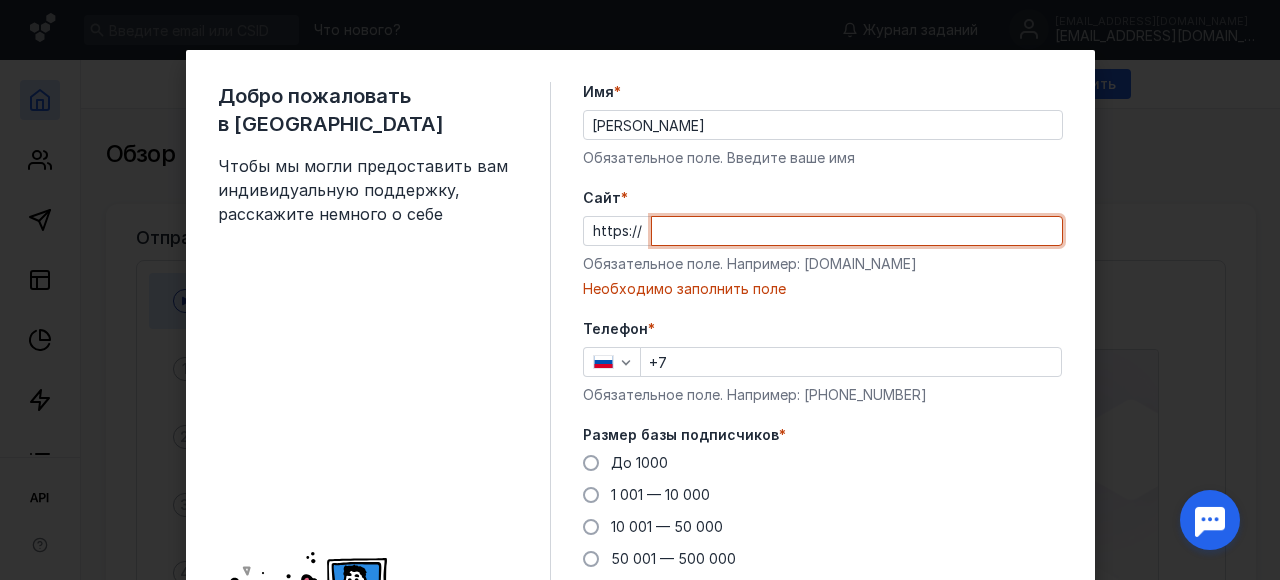 paste on "[DOMAIN_NAME][URL]" 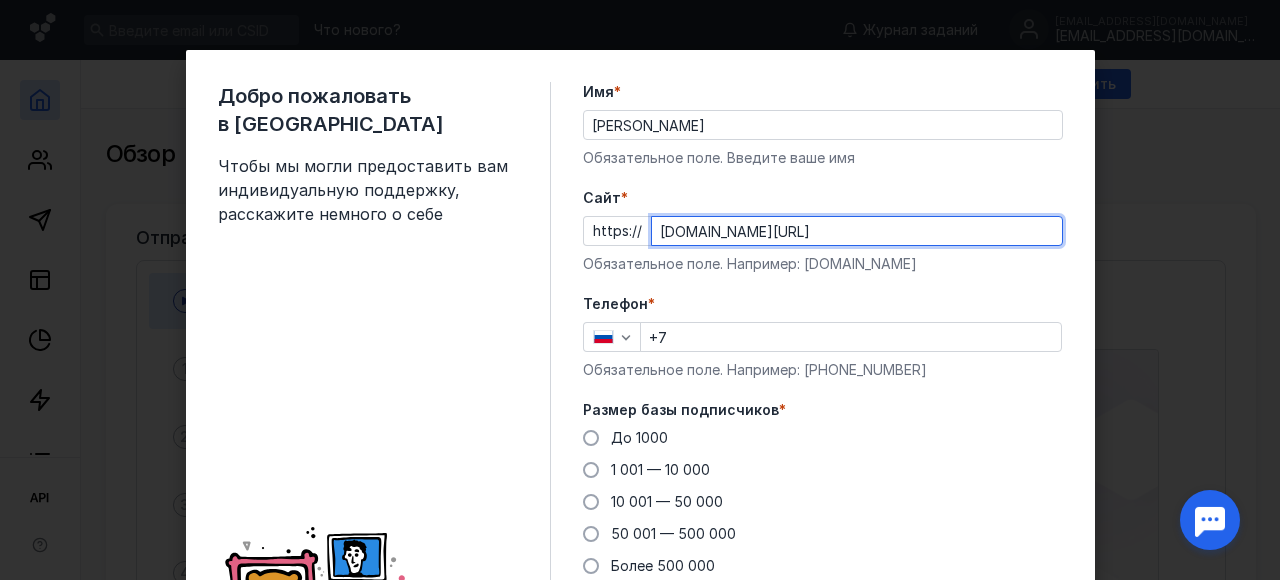 type on "[DOMAIN_NAME][URL]" 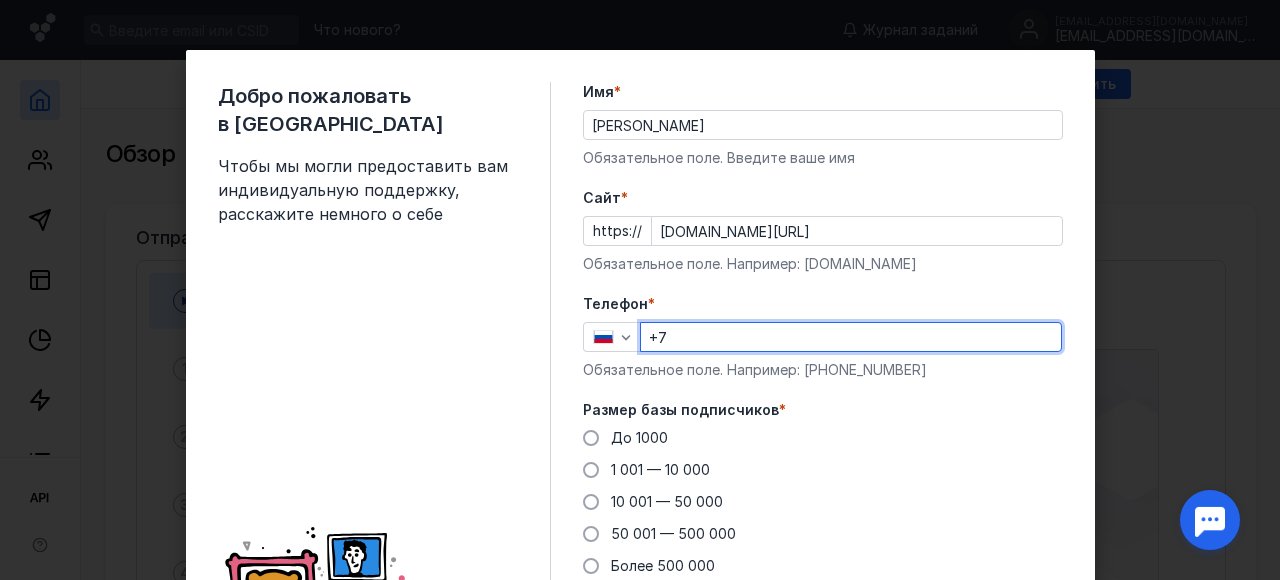 click on "+7" at bounding box center (851, 337) 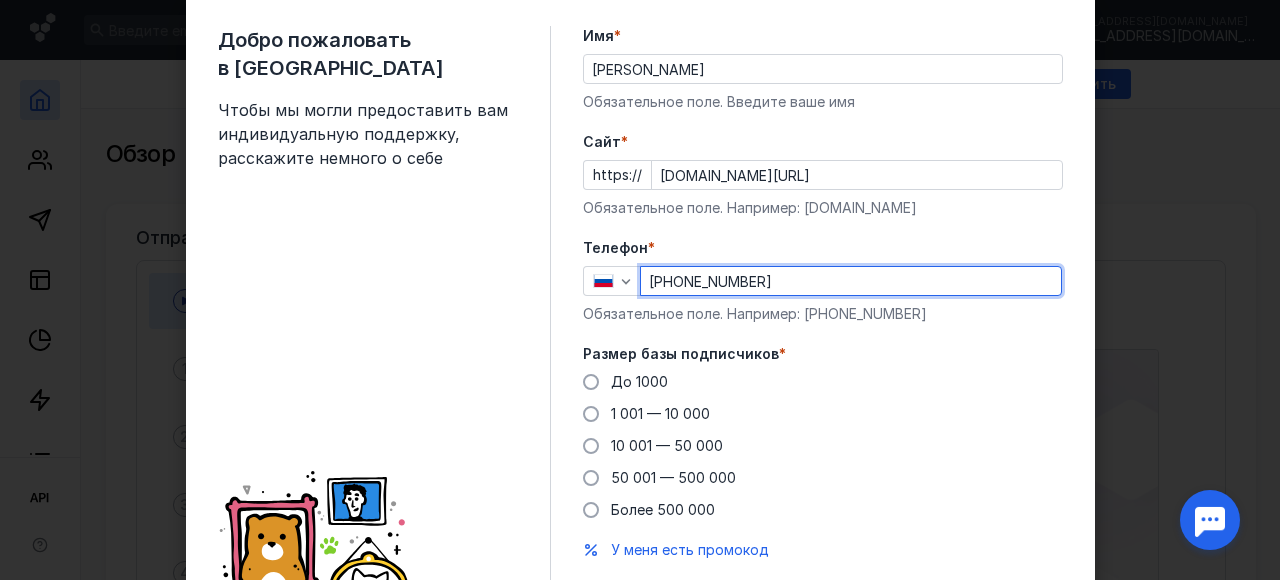 scroll, scrollTop: 100, scrollLeft: 0, axis: vertical 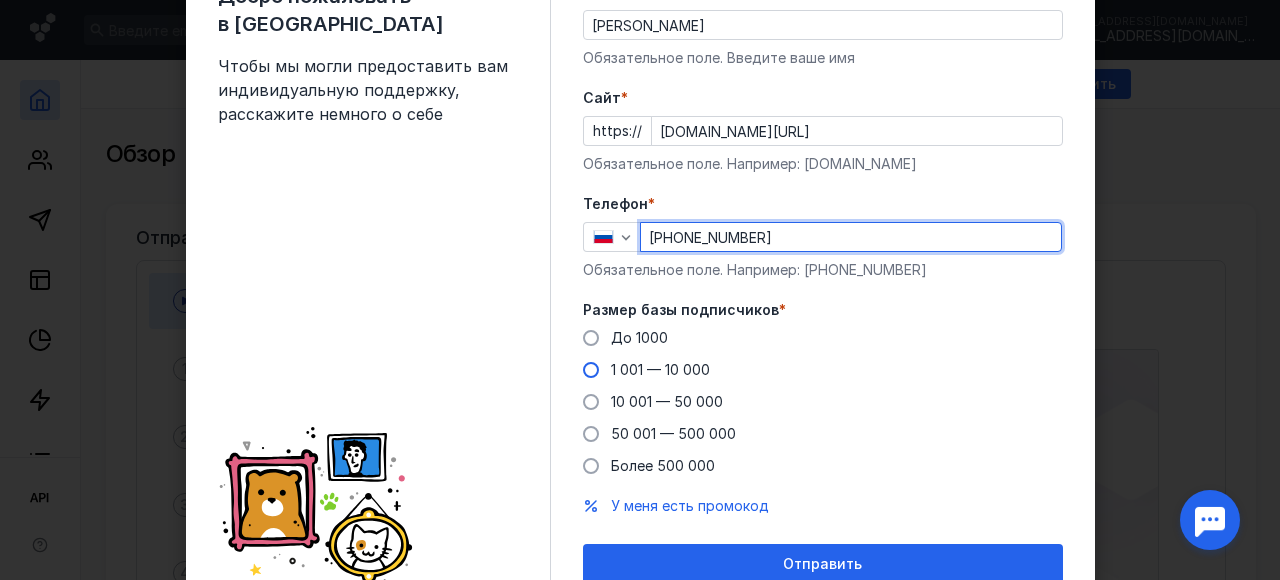 click at bounding box center (591, 370) 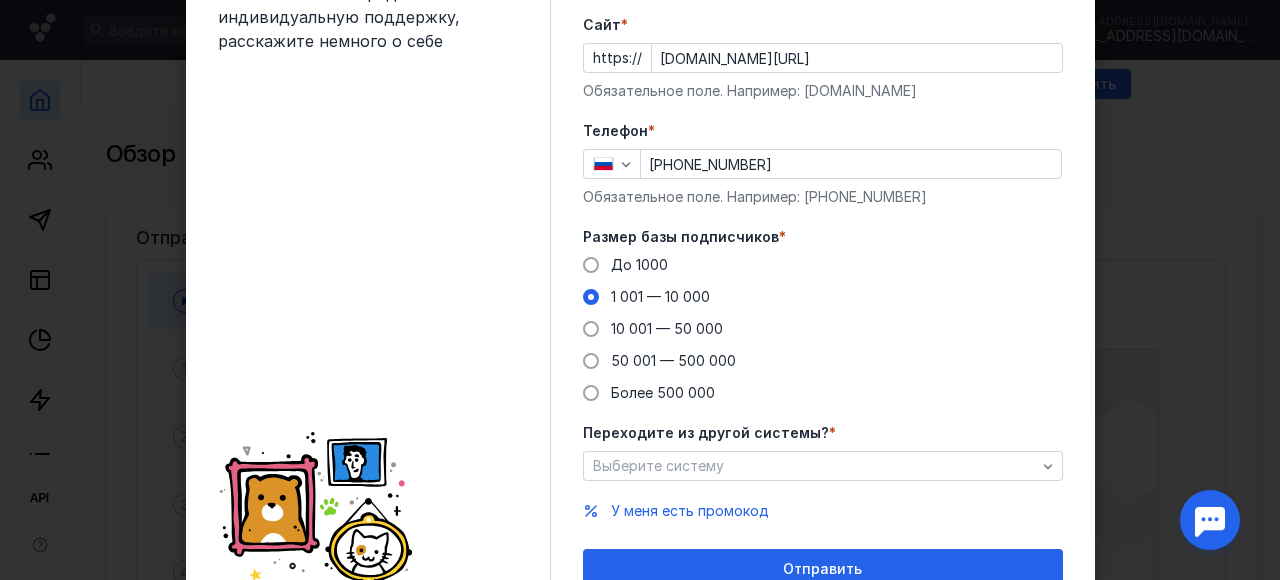 scroll, scrollTop: 200, scrollLeft: 0, axis: vertical 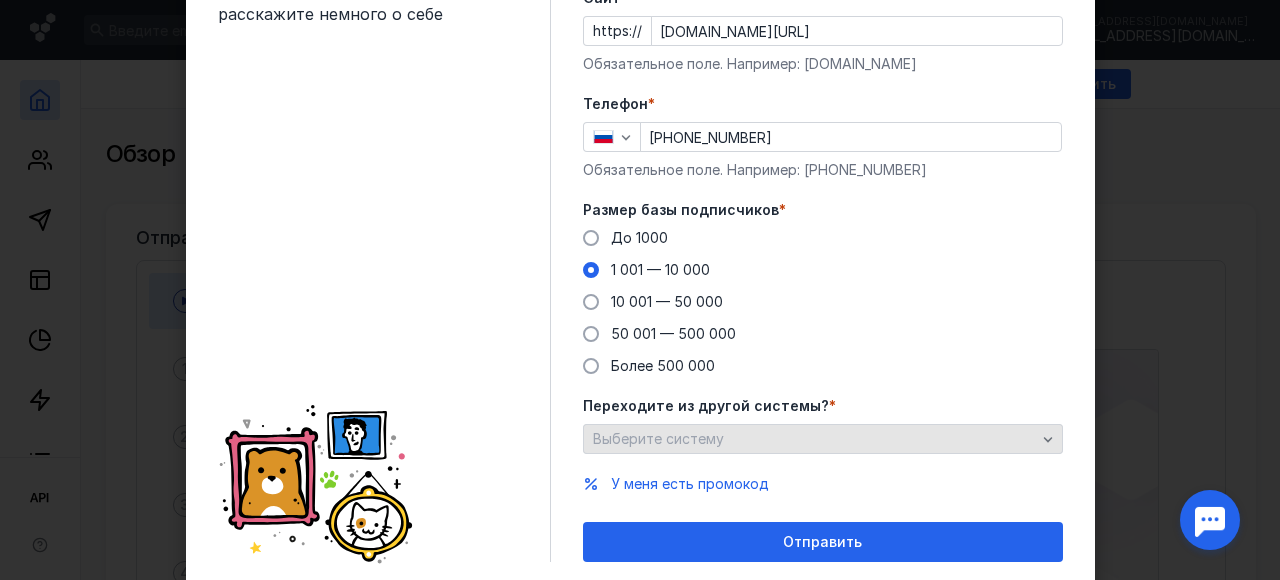 click on "Выберите систему" at bounding box center (814, 439) 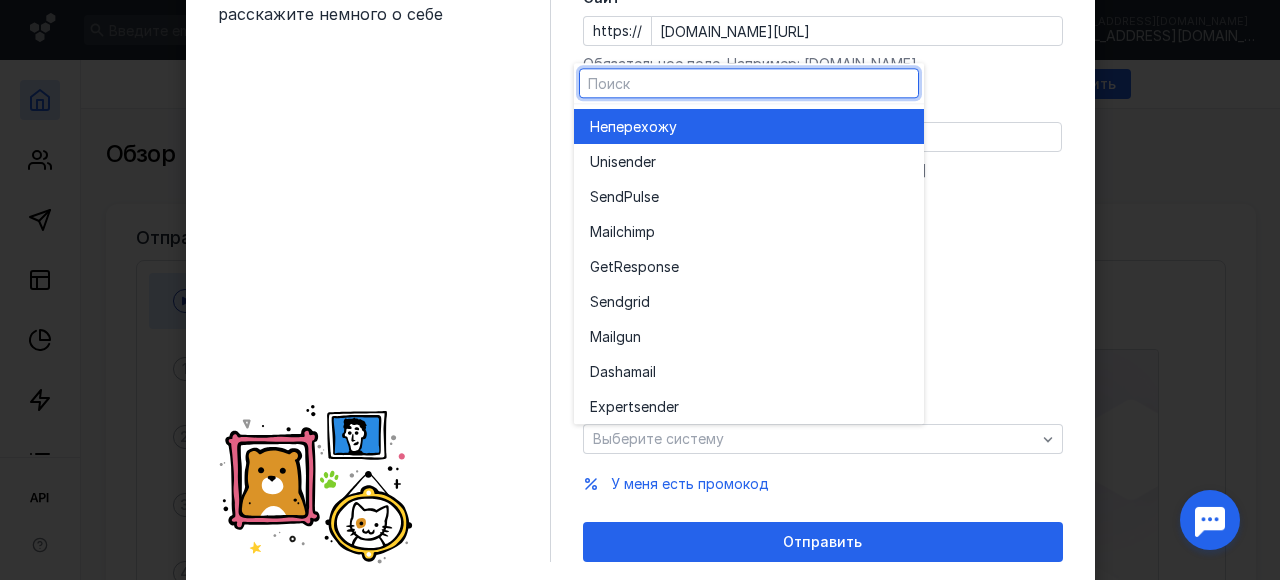 click on "Не  перехожу" at bounding box center (749, 127) 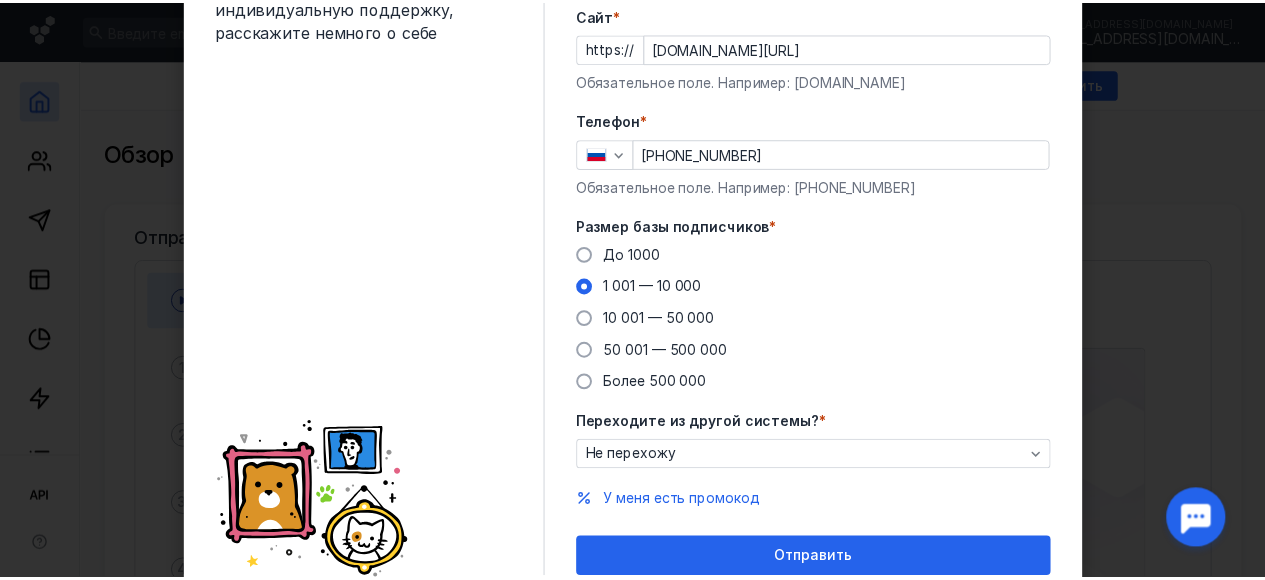 scroll, scrollTop: 264, scrollLeft: 0, axis: vertical 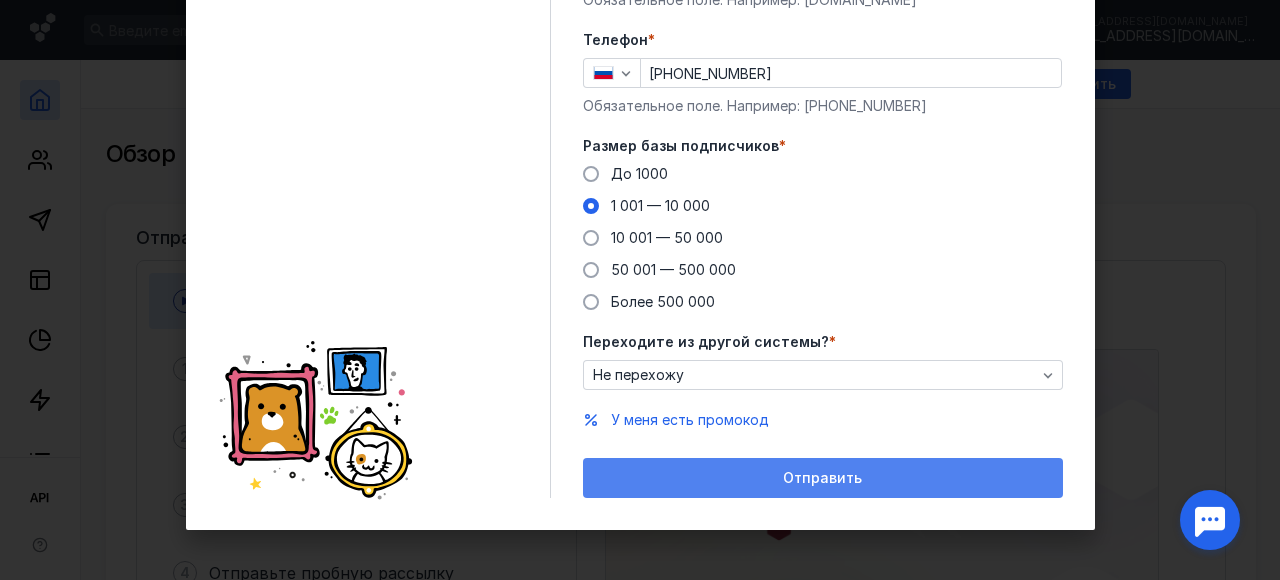 click on "Отправить" at bounding box center (823, 478) 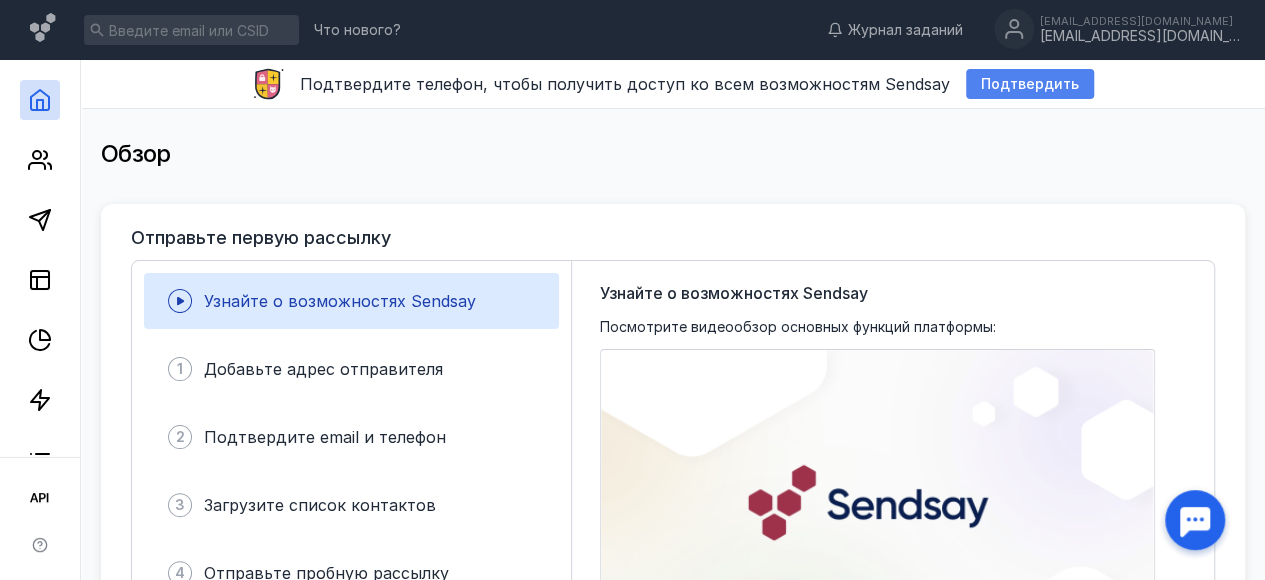 click on "Подтвердить" at bounding box center [1030, 84] 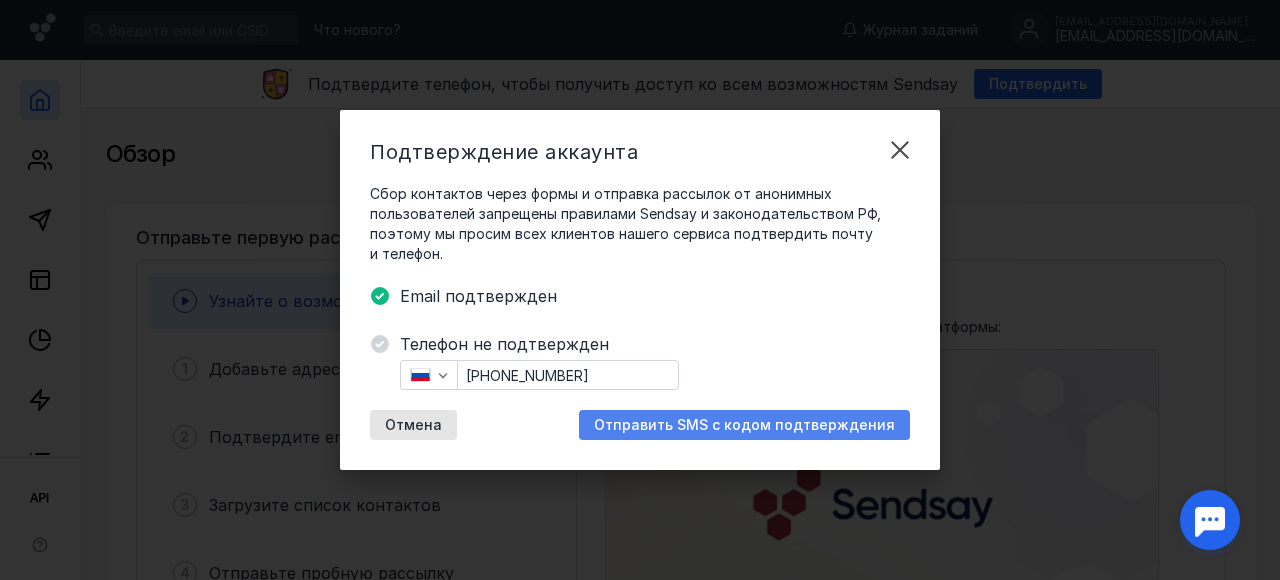 click on "Отправить SMS с кодом подтверждения" at bounding box center (744, 425) 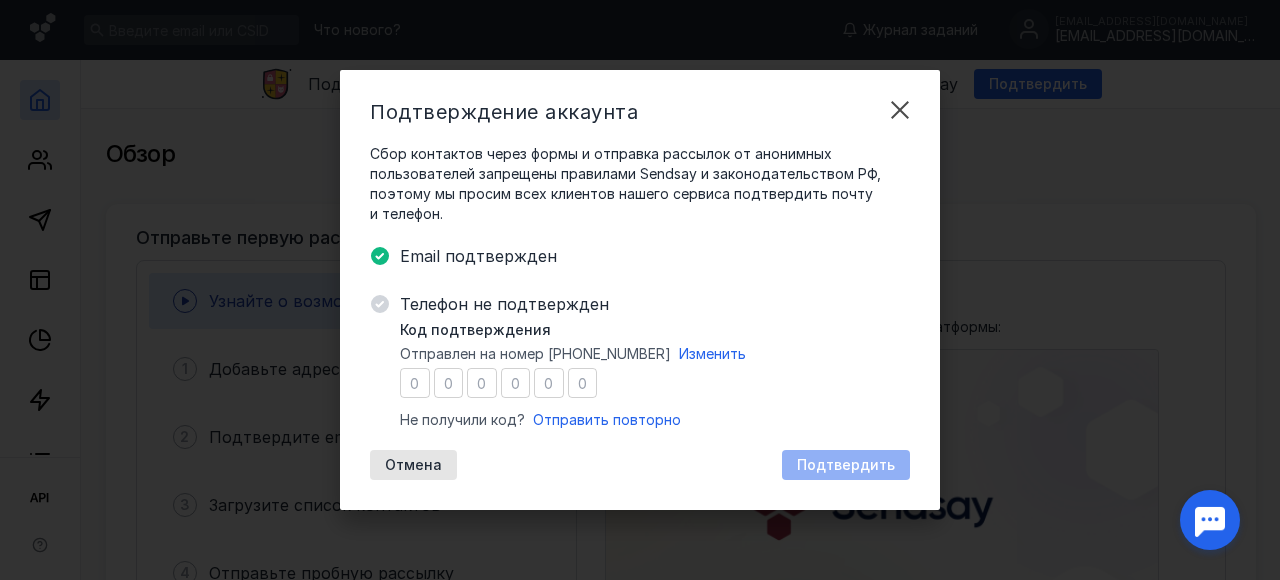 type on "0" 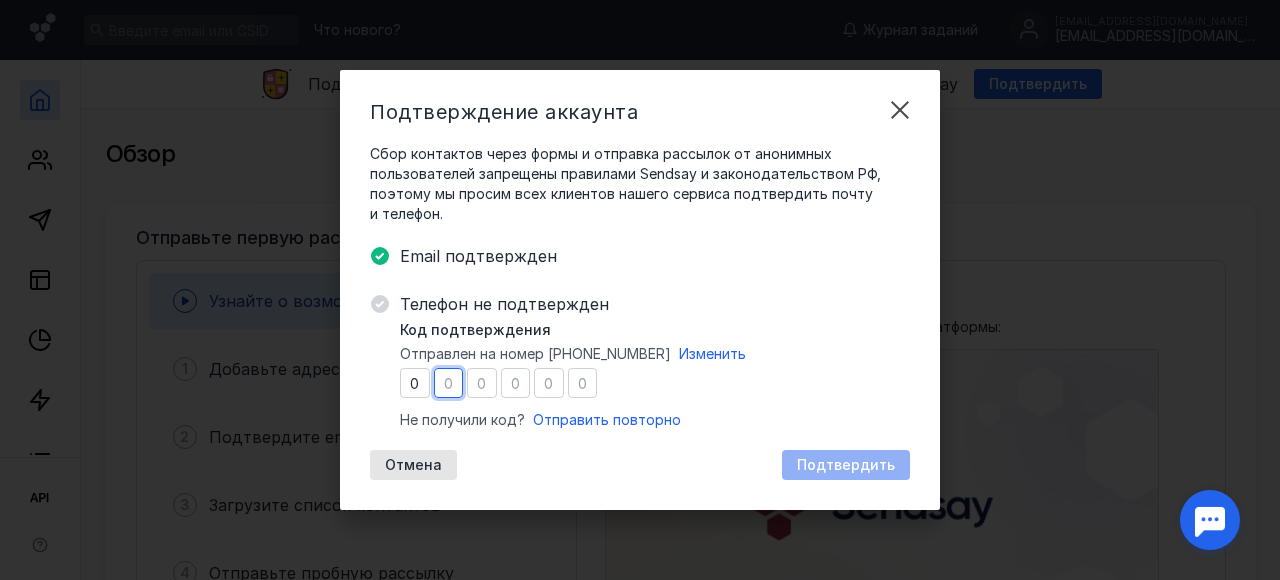 type on "7" 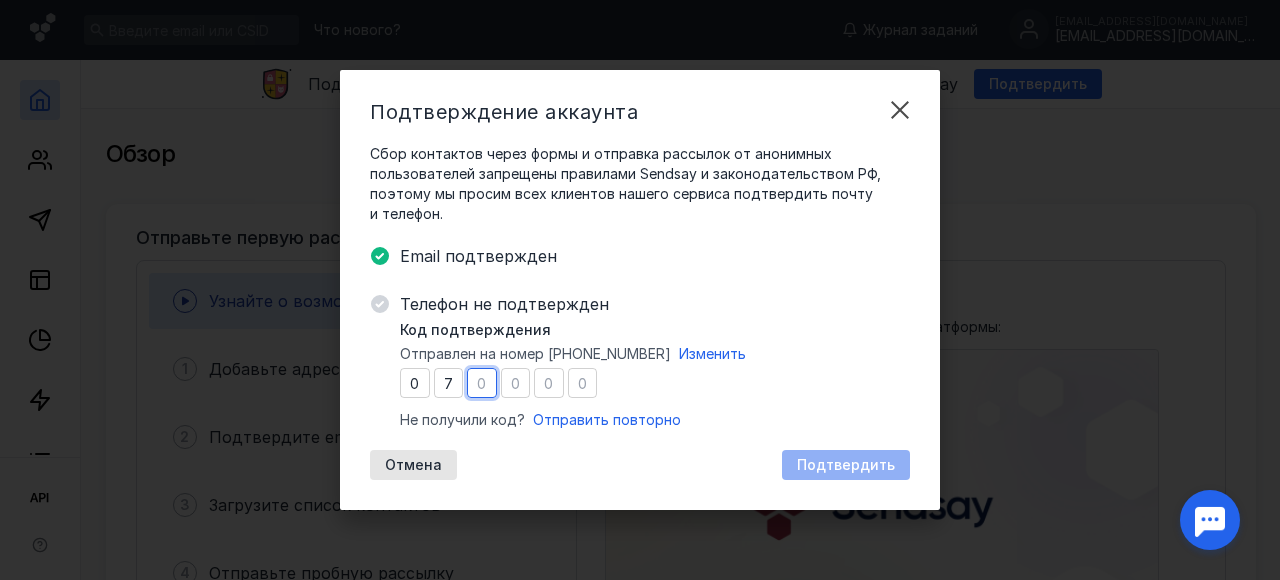 type on "3" 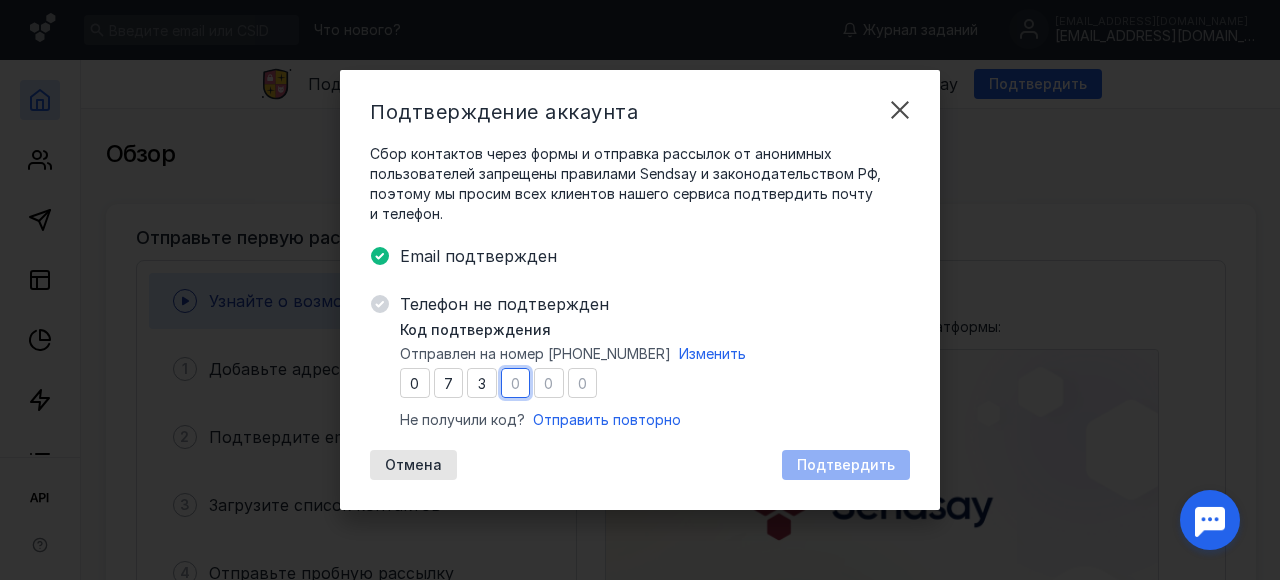 type on "0" 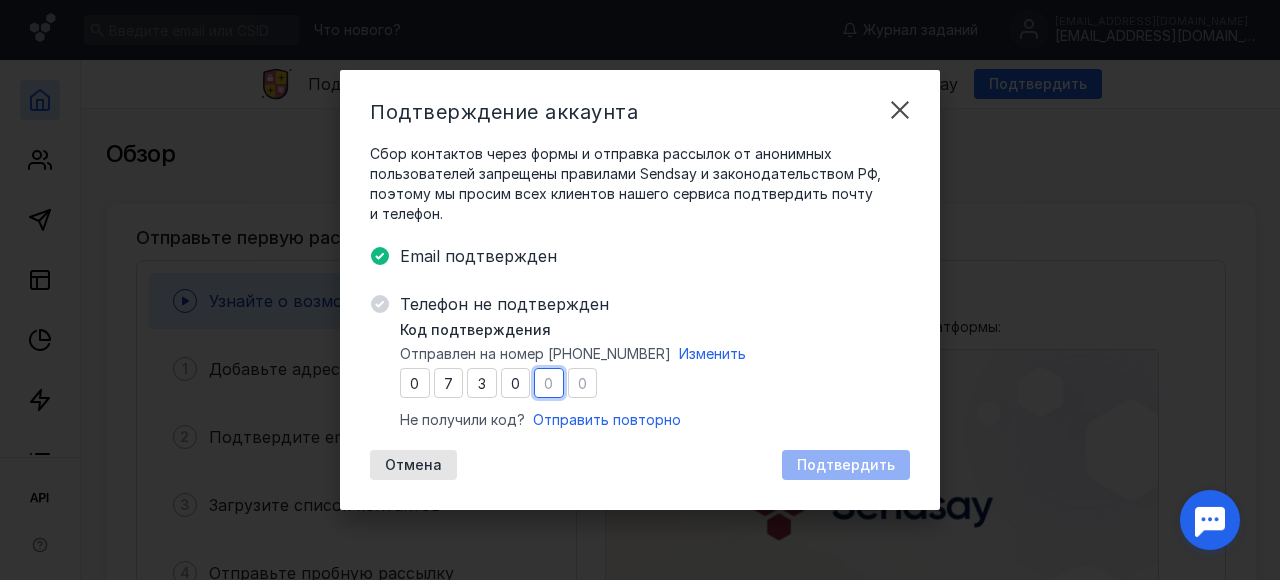 type on "1" 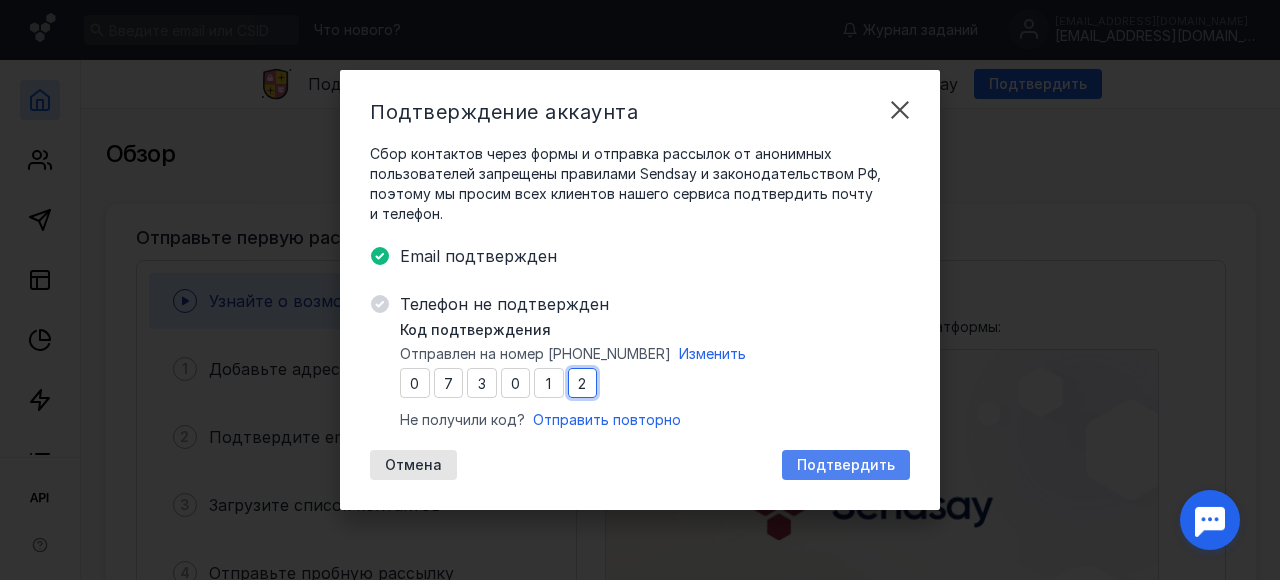 type on "2" 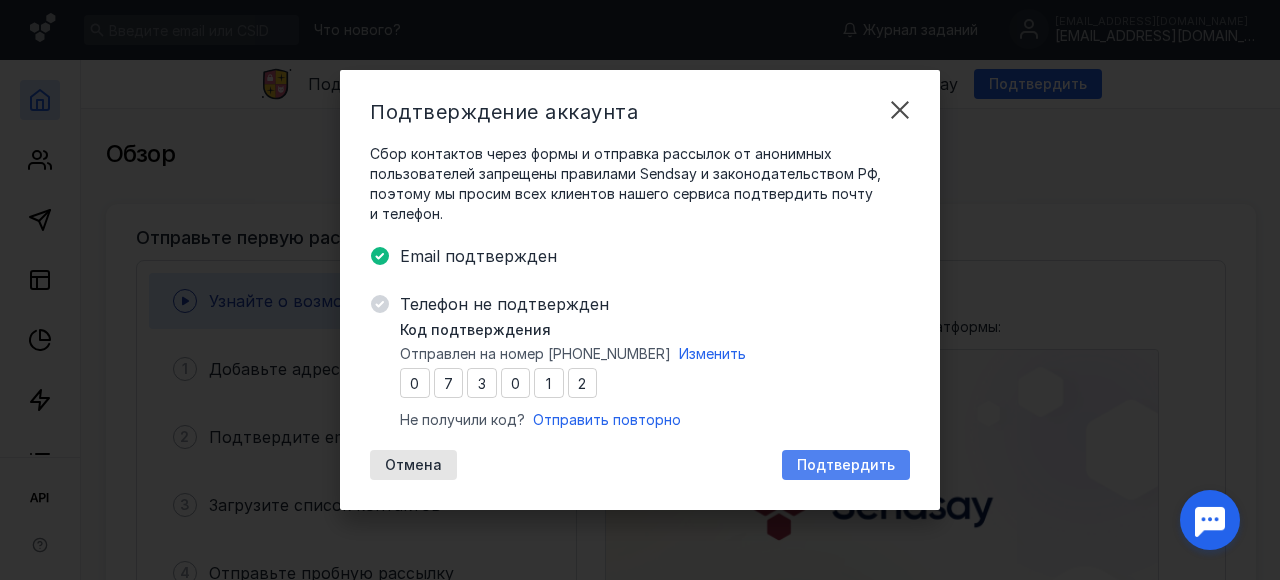 click on "Подтвердить" at bounding box center [846, 465] 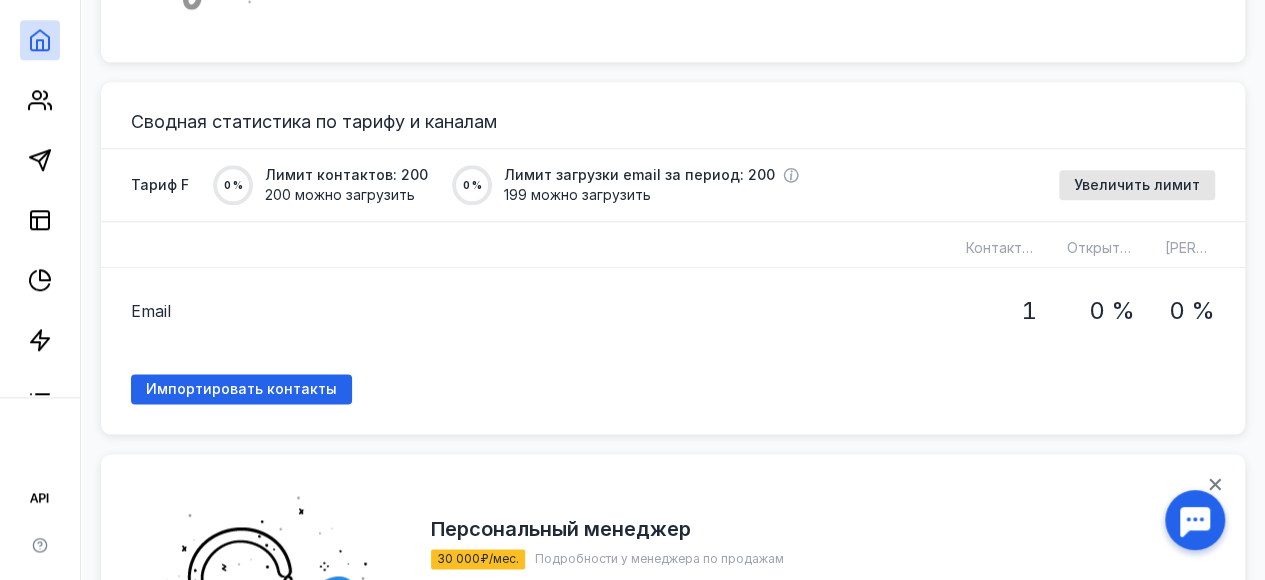 scroll, scrollTop: 1200, scrollLeft: 0, axis: vertical 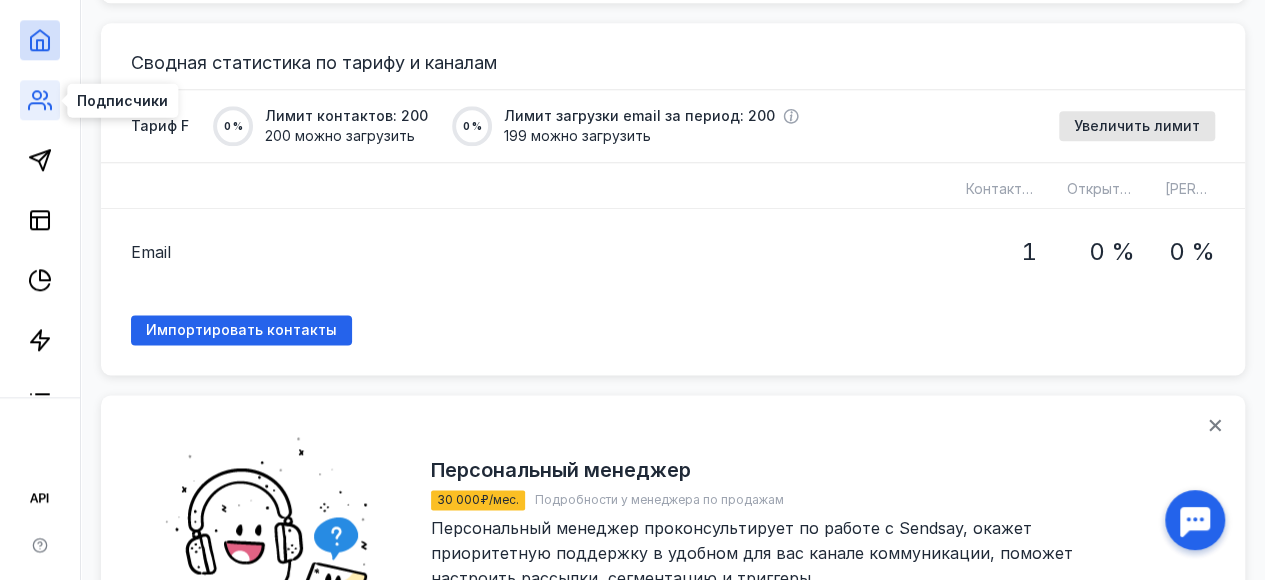 click 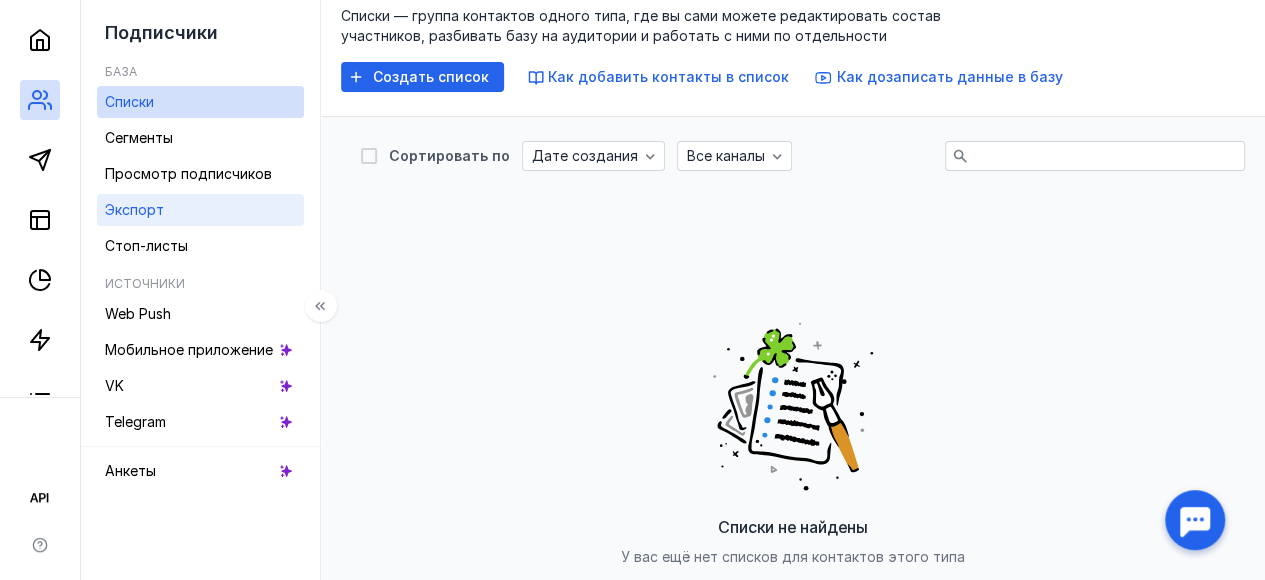 scroll, scrollTop: 0, scrollLeft: 0, axis: both 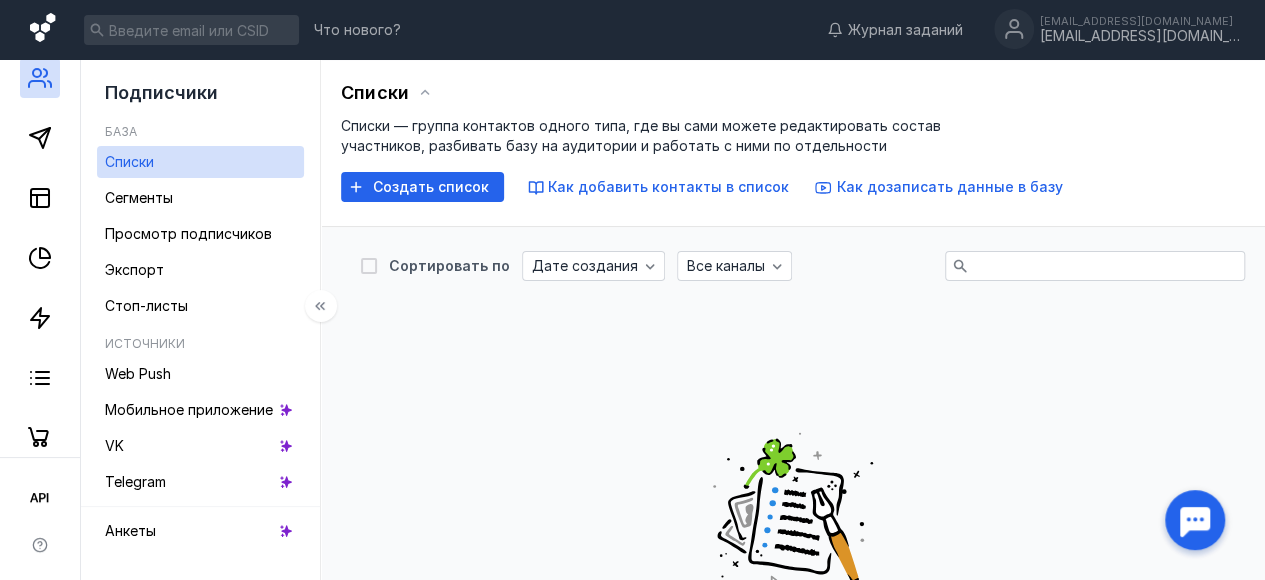 click 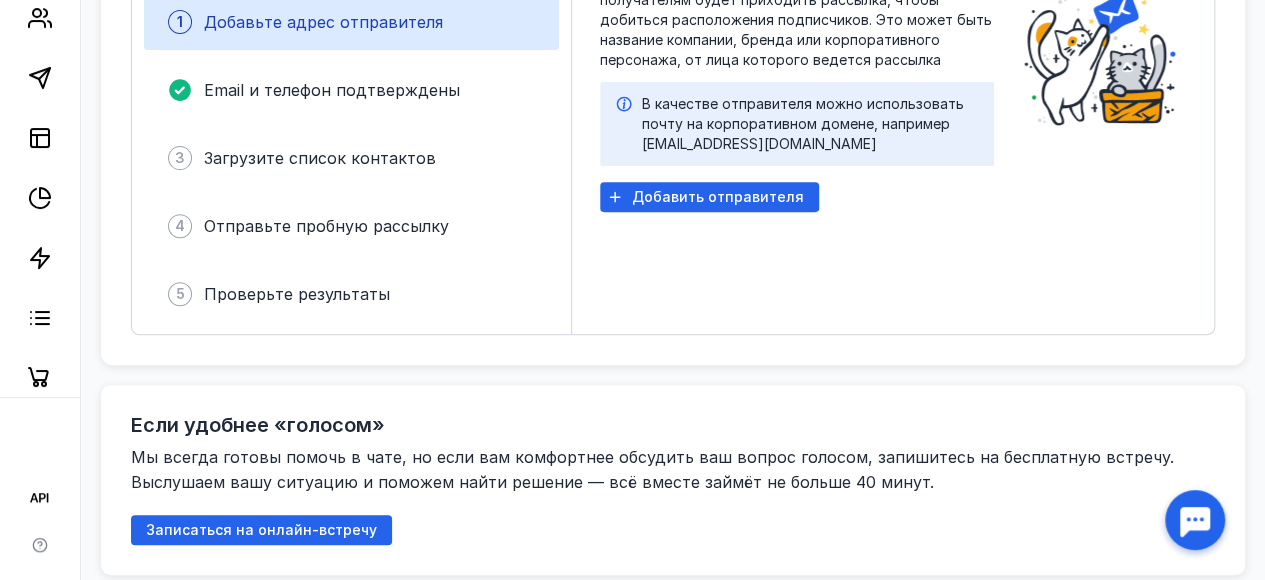 scroll, scrollTop: 300, scrollLeft: 0, axis: vertical 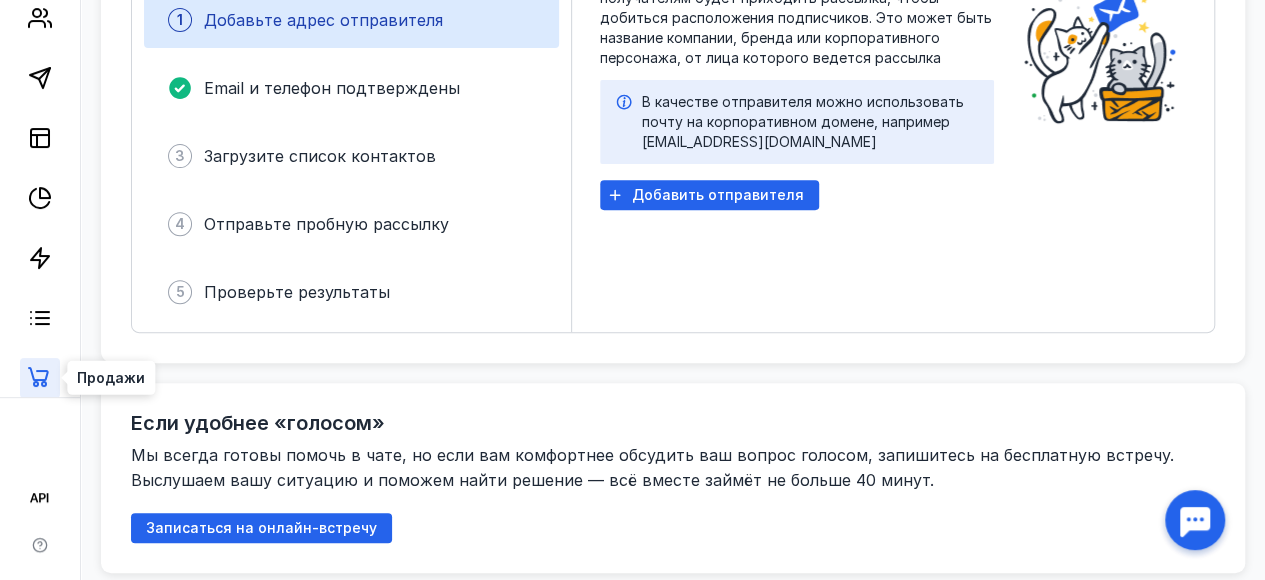 click 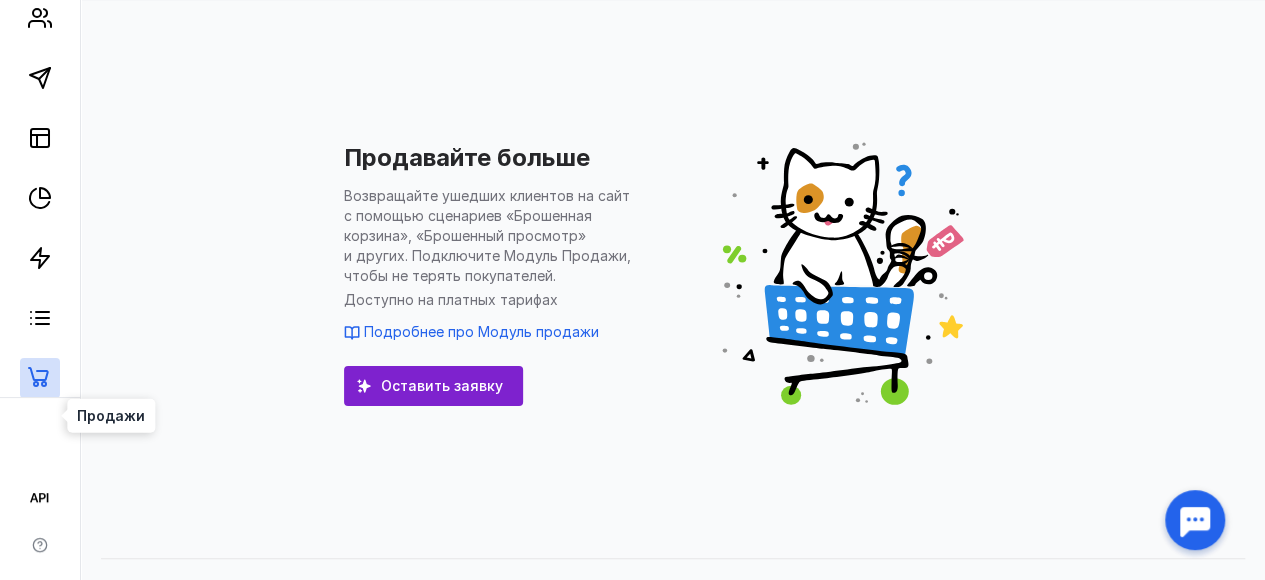 scroll, scrollTop: 98, scrollLeft: 0, axis: vertical 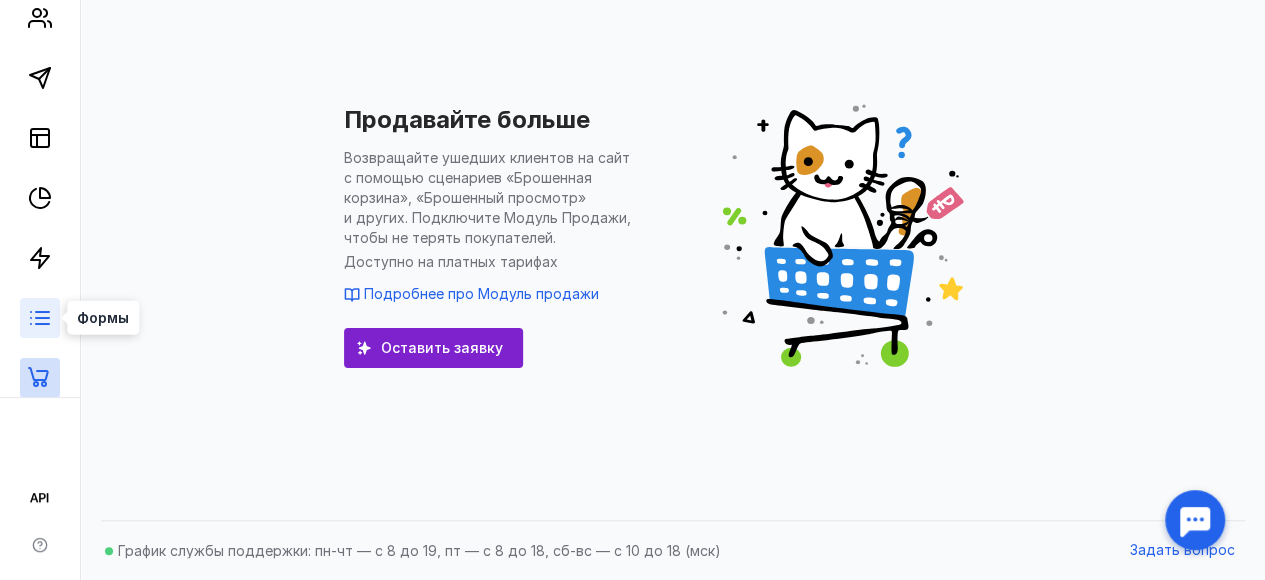 click 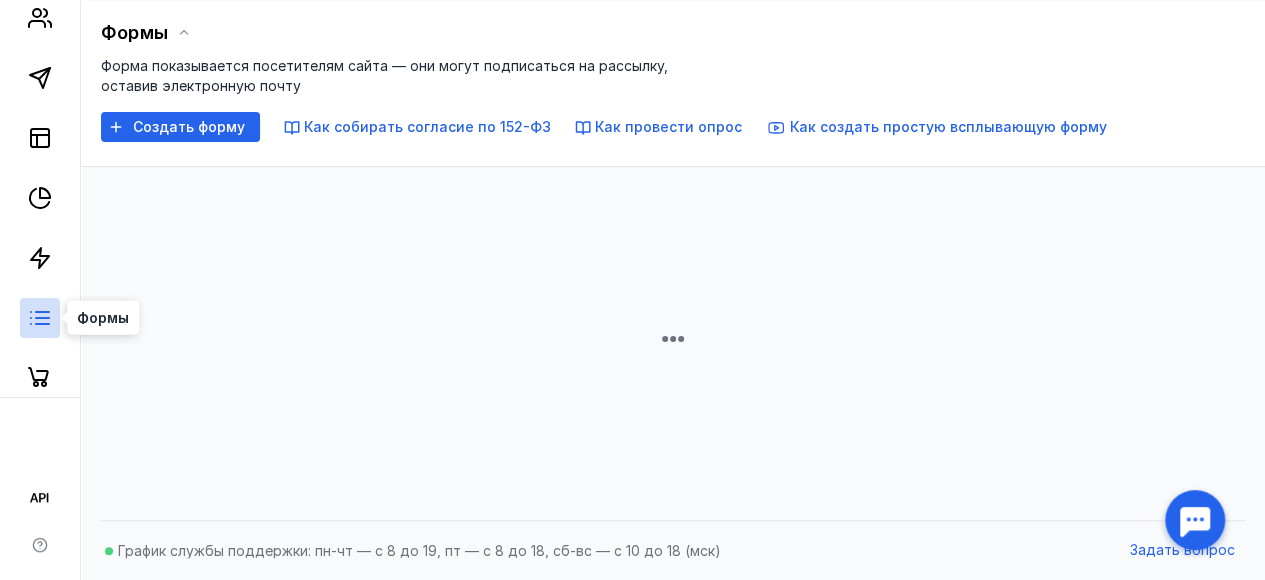 scroll, scrollTop: 98, scrollLeft: 0, axis: vertical 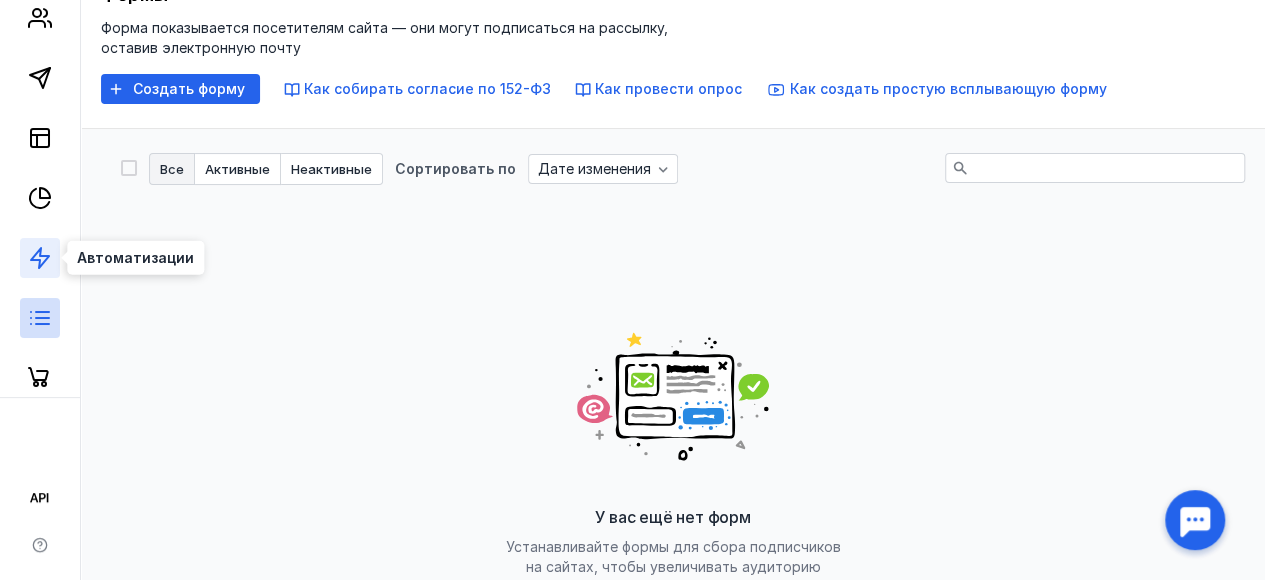 click 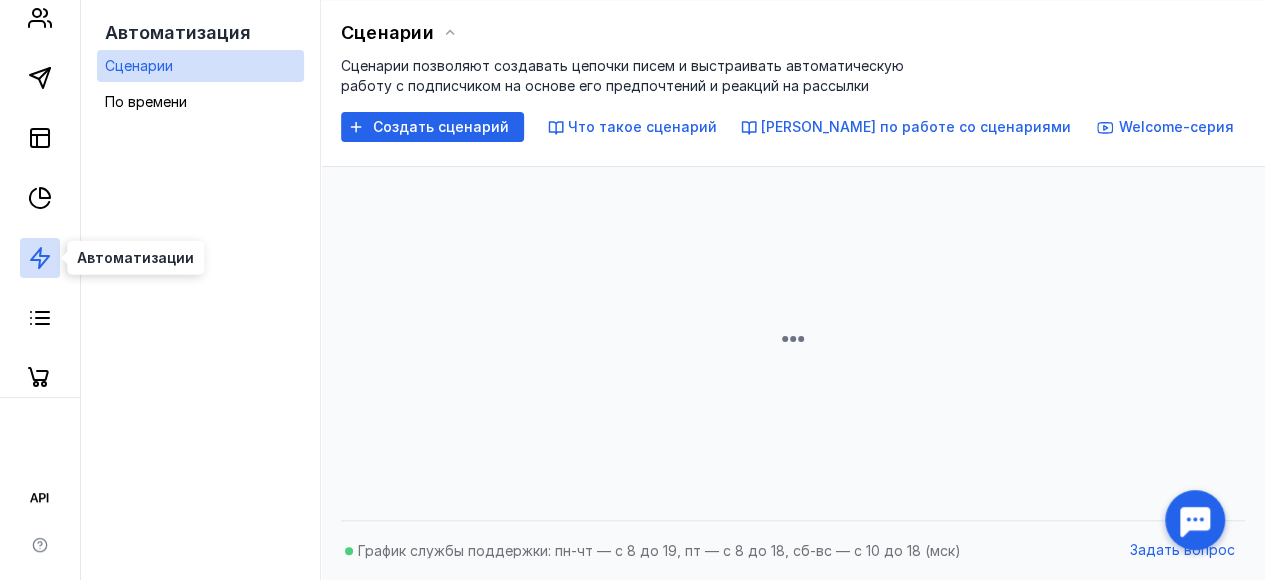 scroll, scrollTop: 98, scrollLeft: 0, axis: vertical 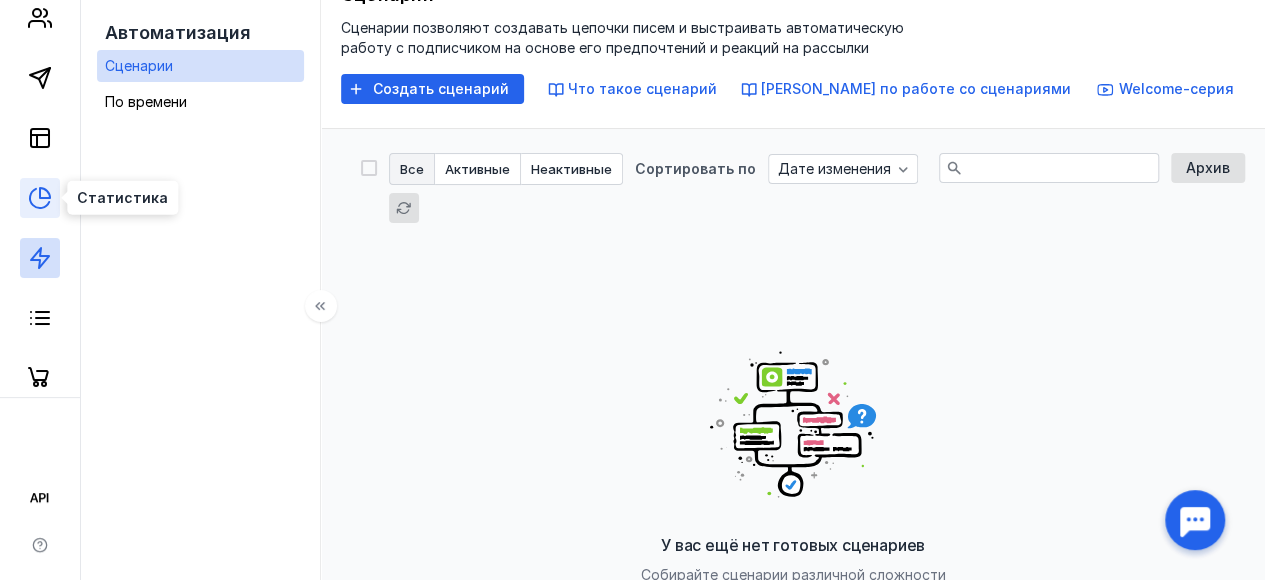 click 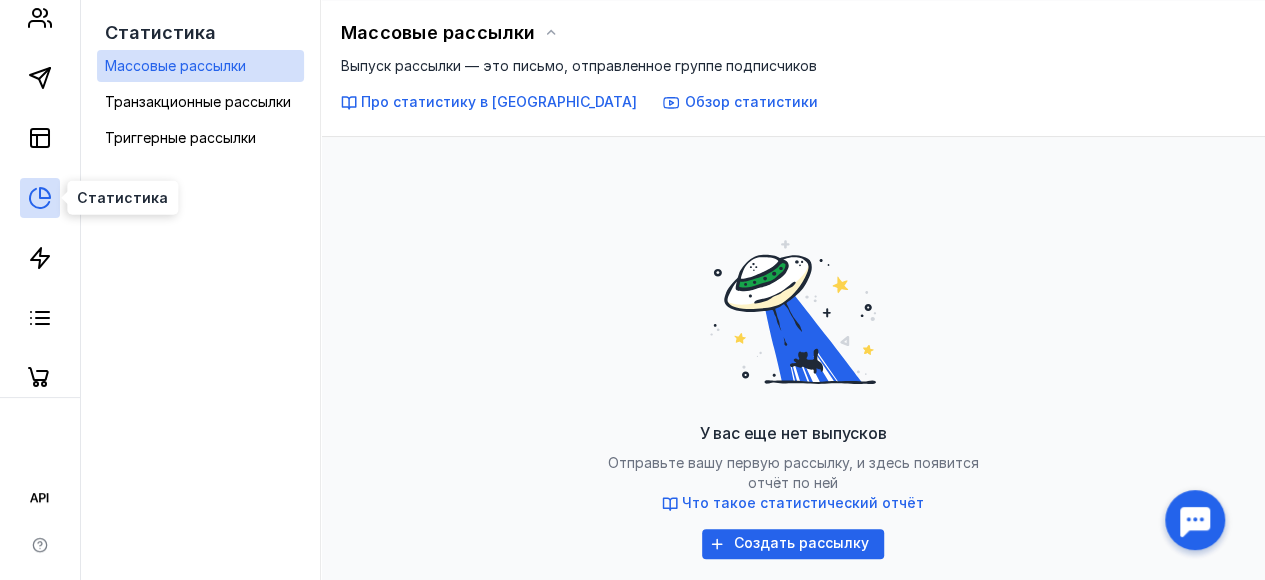 scroll, scrollTop: 98, scrollLeft: 0, axis: vertical 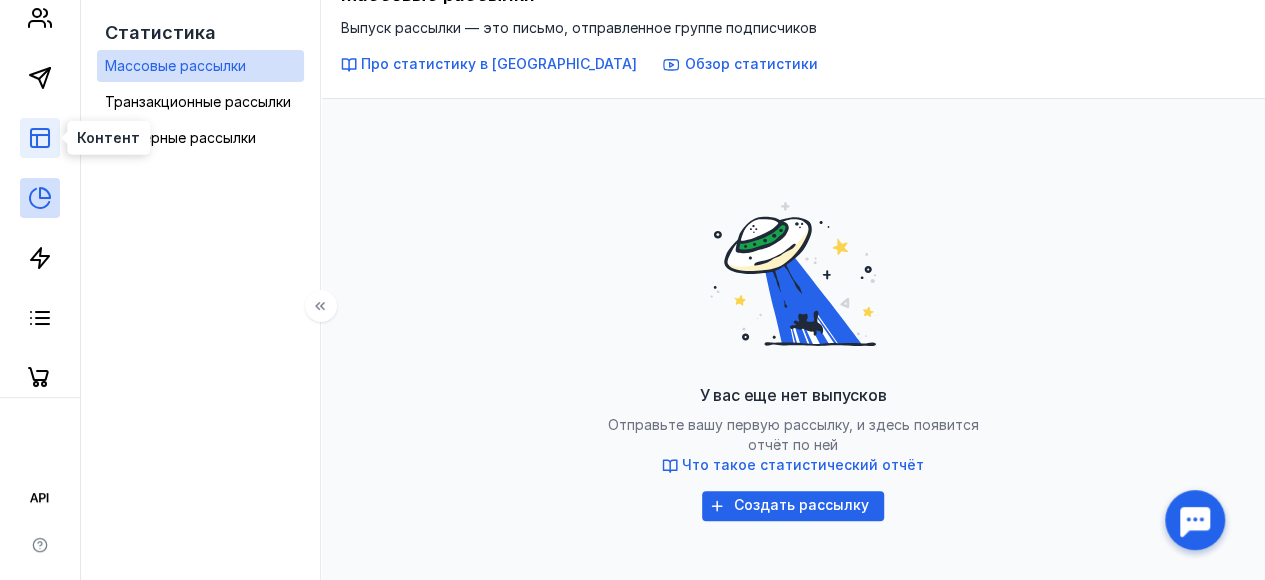 click 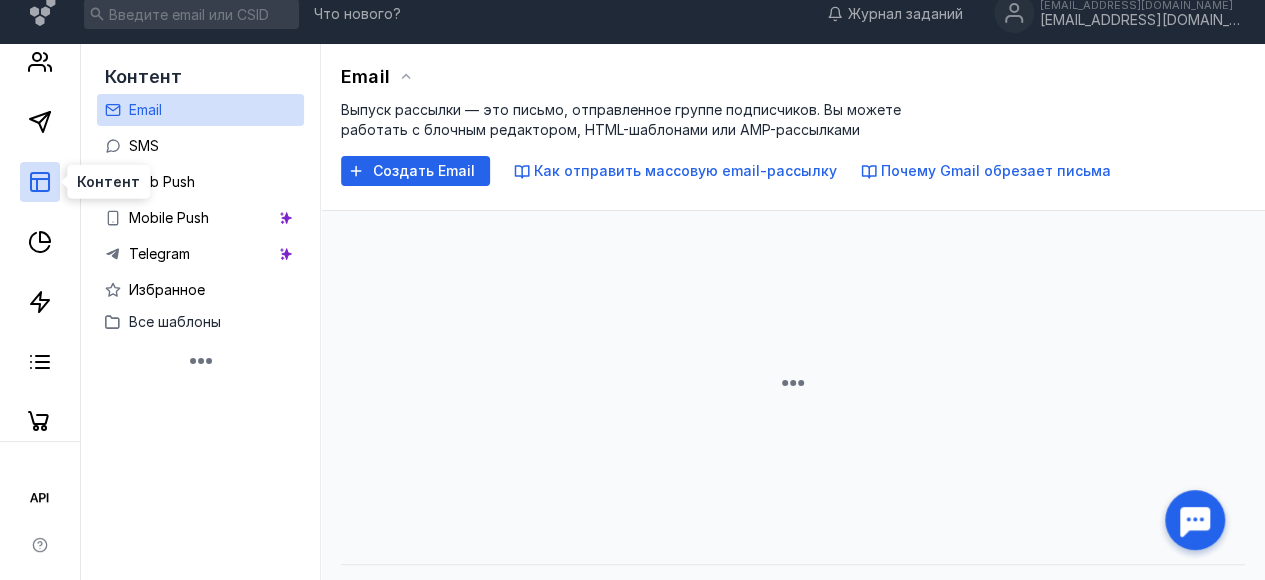scroll, scrollTop: 0, scrollLeft: 0, axis: both 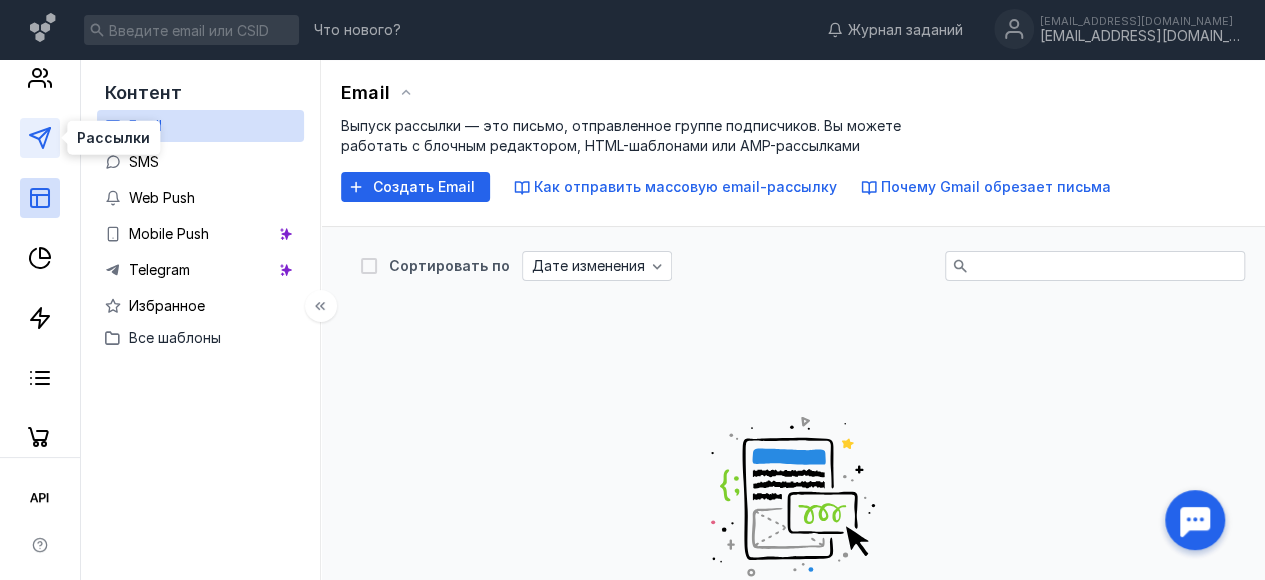 click 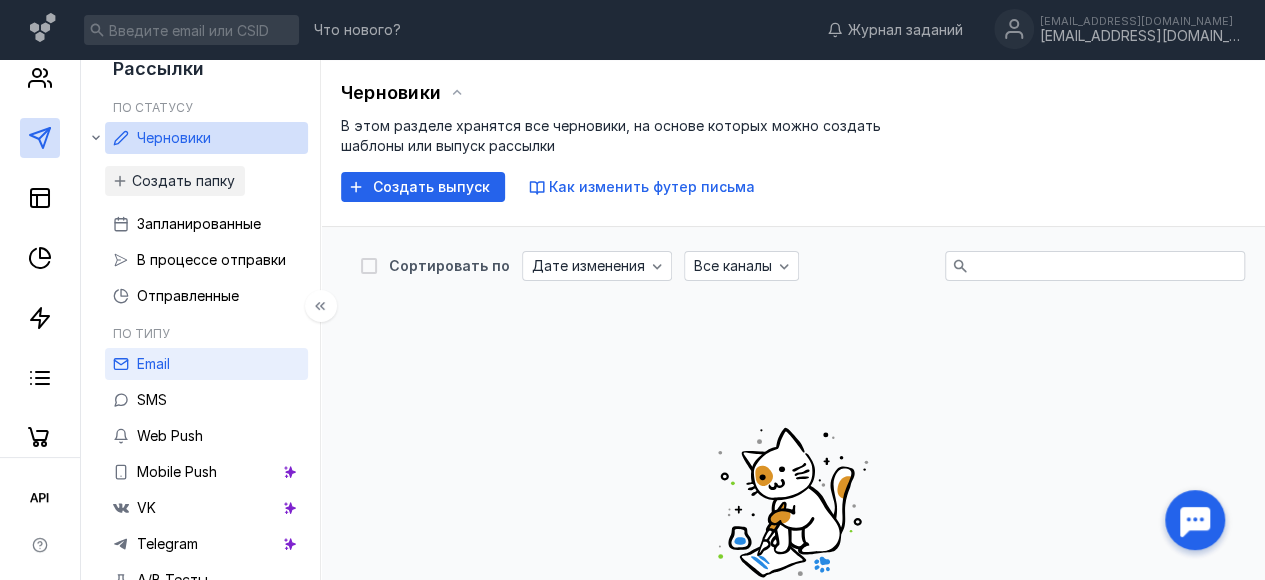 scroll, scrollTop: 44, scrollLeft: 0, axis: vertical 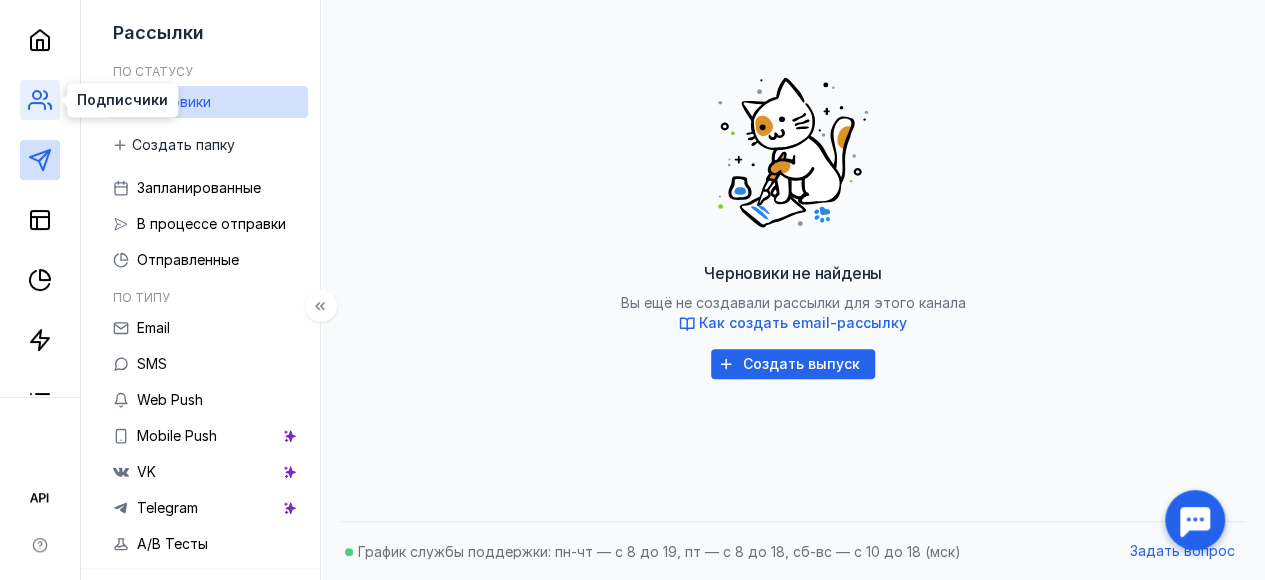 click 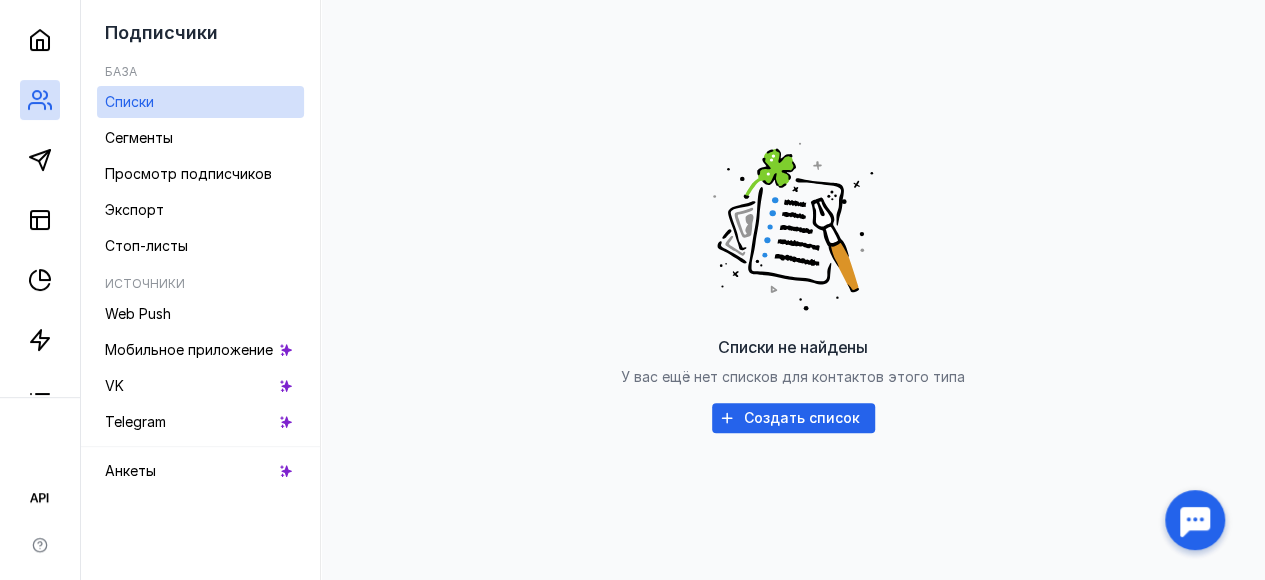 scroll, scrollTop: 250, scrollLeft: 0, axis: vertical 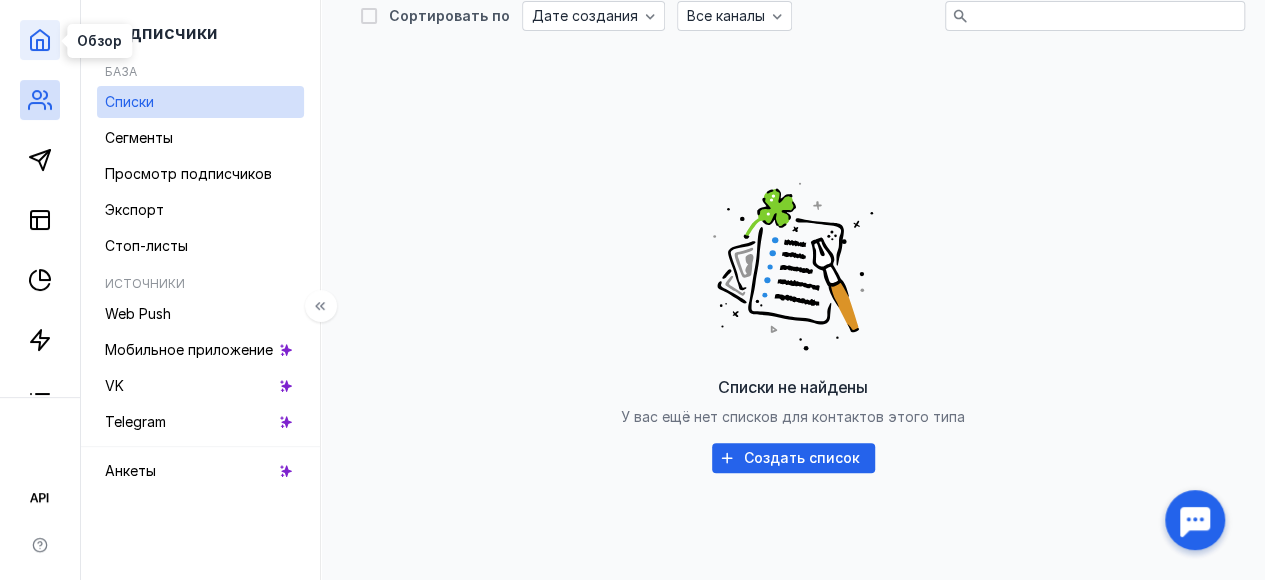 click 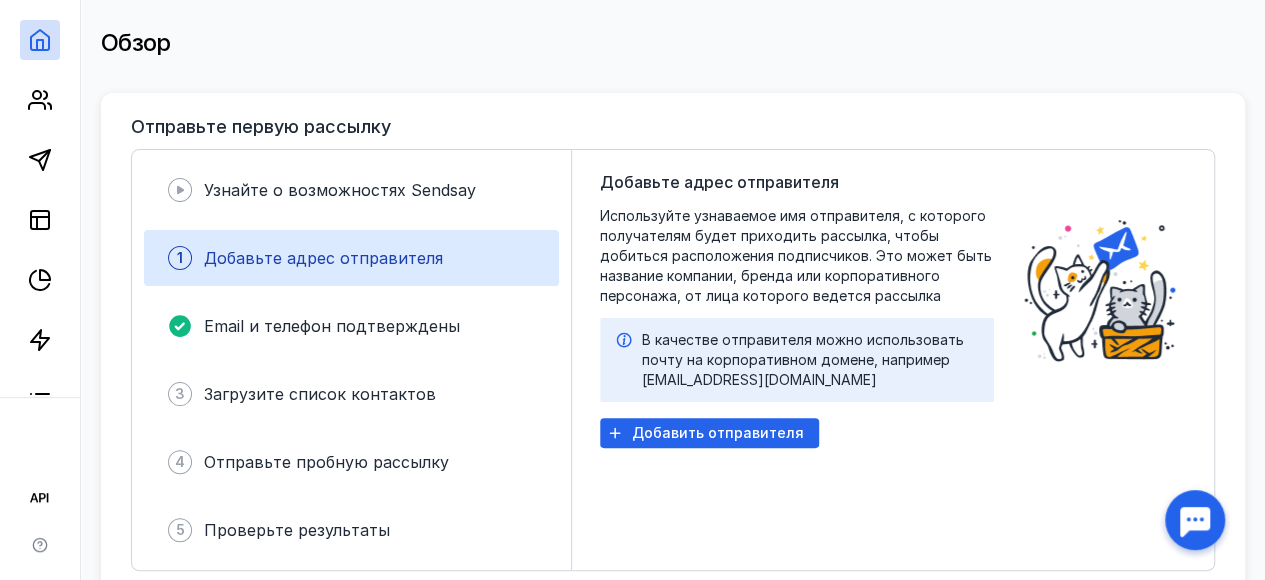 scroll, scrollTop: 0, scrollLeft: 0, axis: both 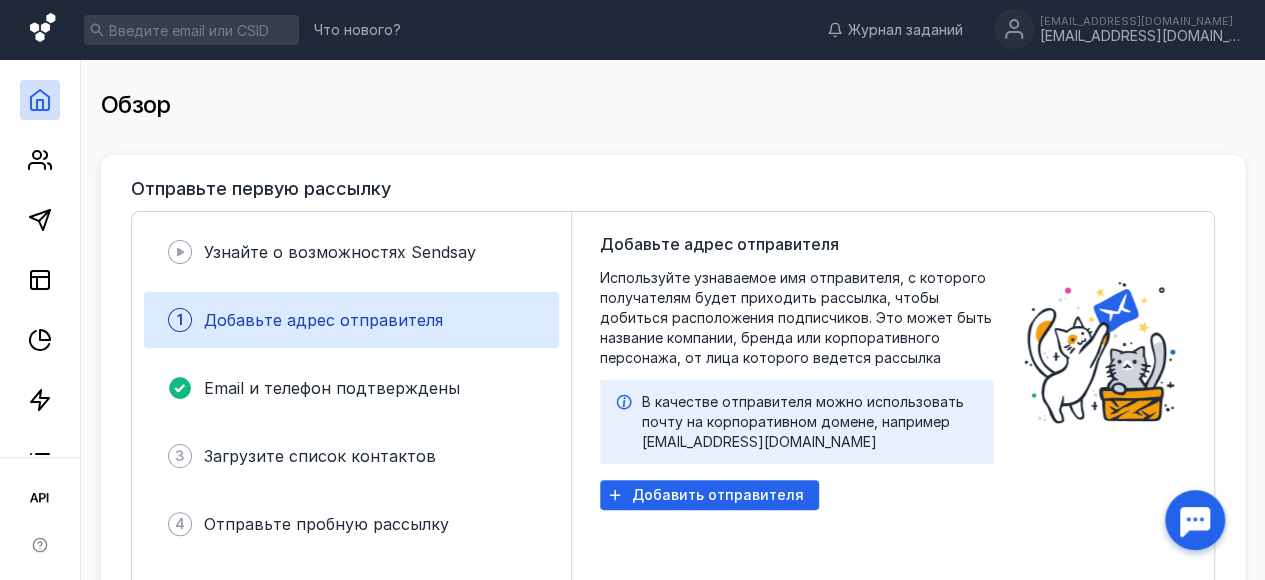 click 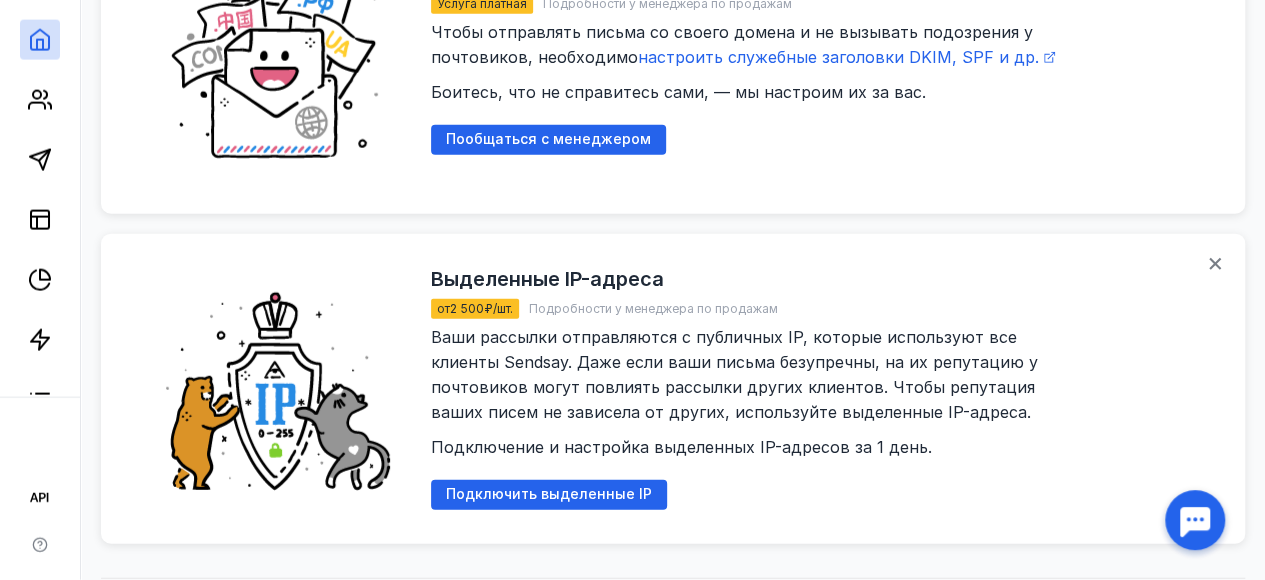 scroll, scrollTop: 2420, scrollLeft: 0, axis: vertical 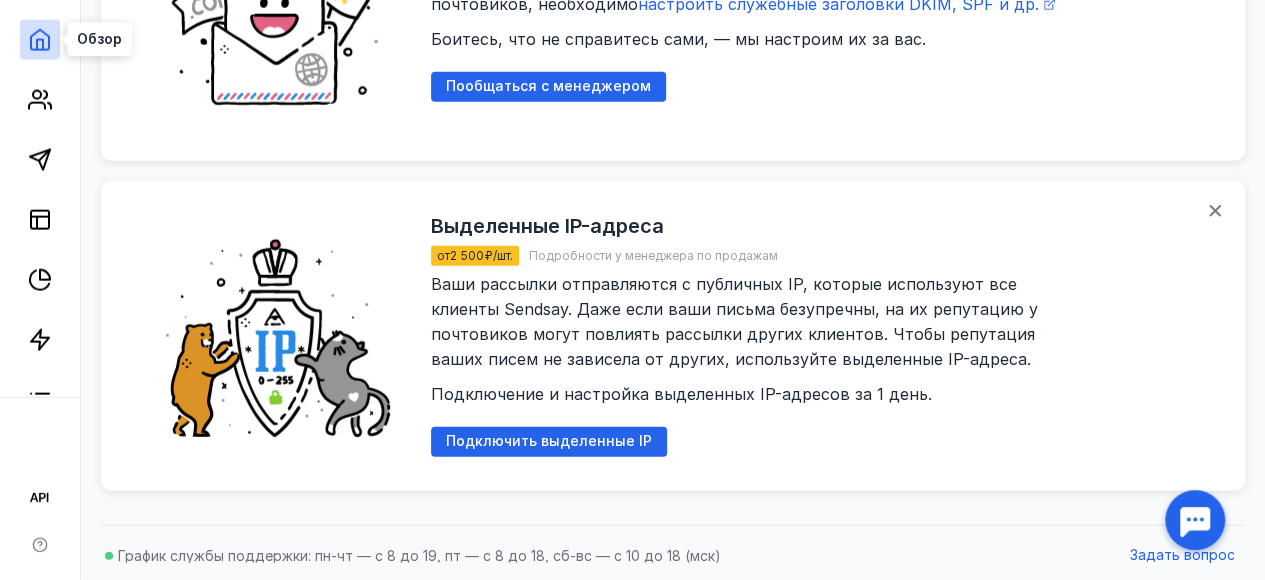 click 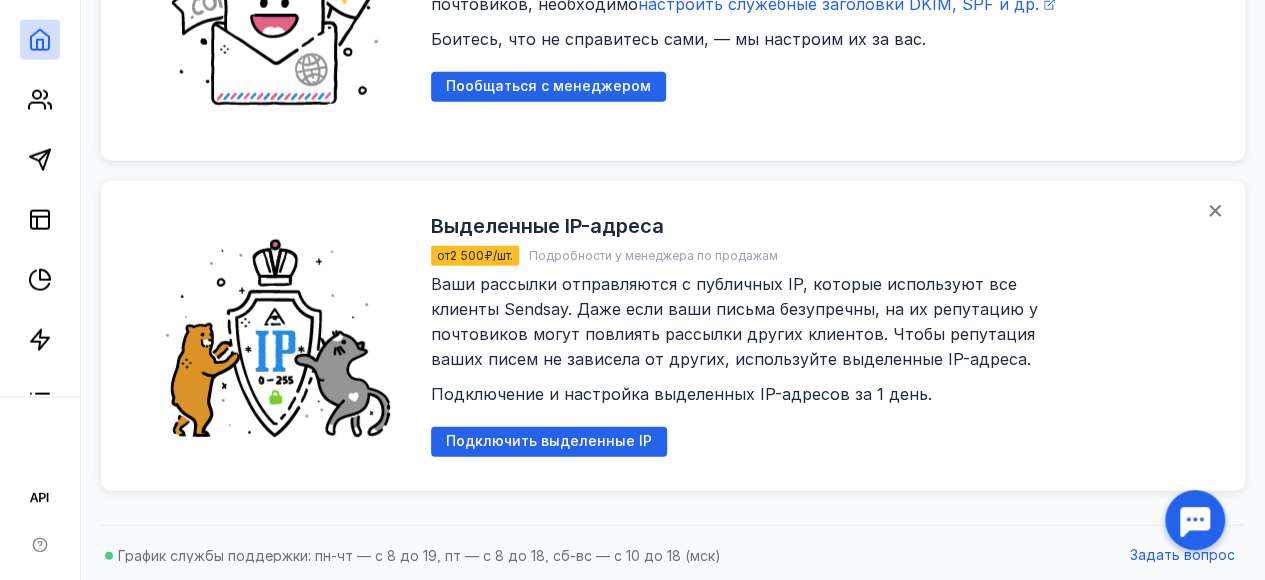click on "Выделенные IP-адреса от  2 500  ₽/шт. Подробности у менеджера по продажам Ваши рассылки отправляются с публичных IP, которые используют все клиенты Sendsay. Даже если ваши письма безупречны, на их репутацию у почтовиков могут повлиять рассылки других клиентов. Чтобы репутация ваших писем не зависела от других, используйте выделенные IP-адреса. Подключение и настройка выделенных IP-адресов за 1 день. Подключить выделенные IP" at bounding box center [823, 336] 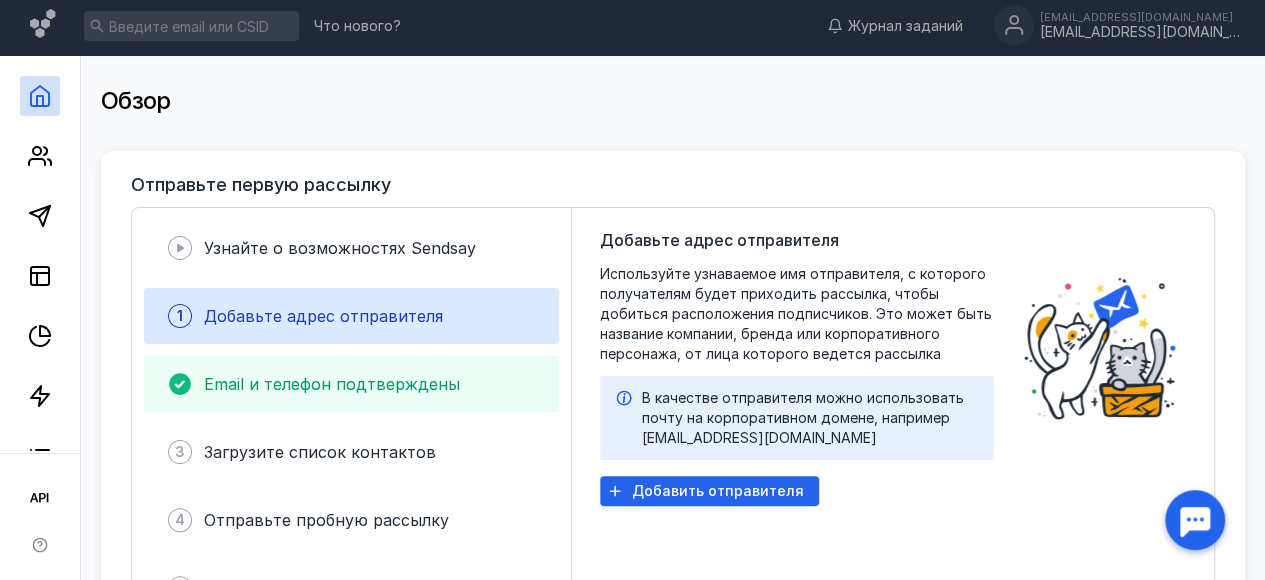 scroll, scrollTop: 0, scrollLeft: 0, axis: both 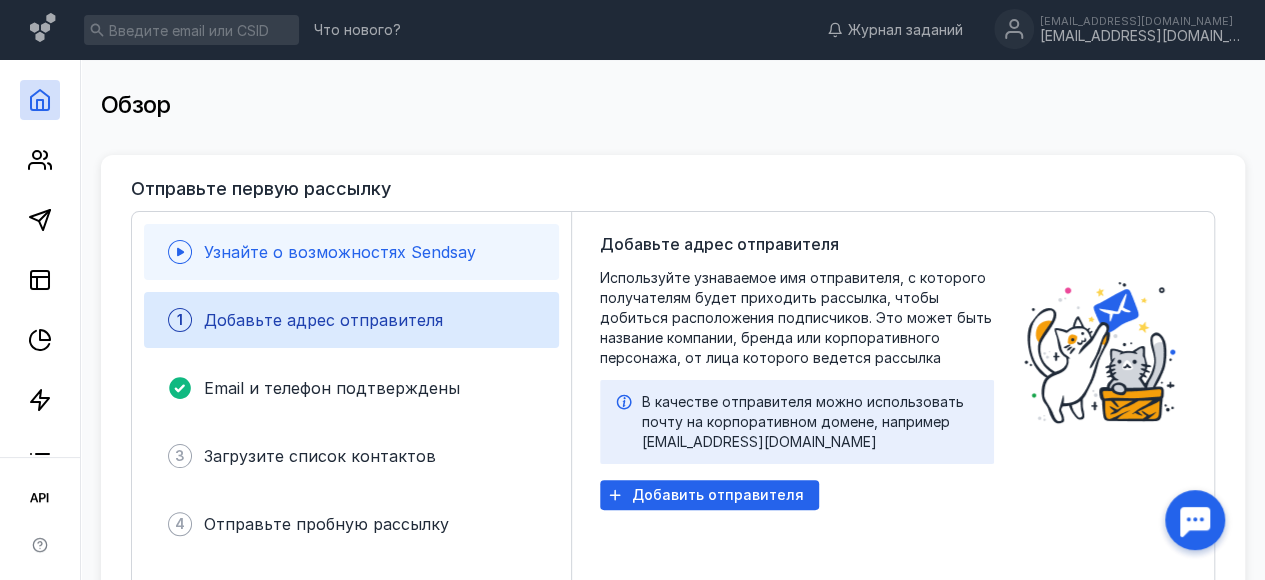 click on "Узнайте о возможностях Sendsay" at bounding box center [340, 252] 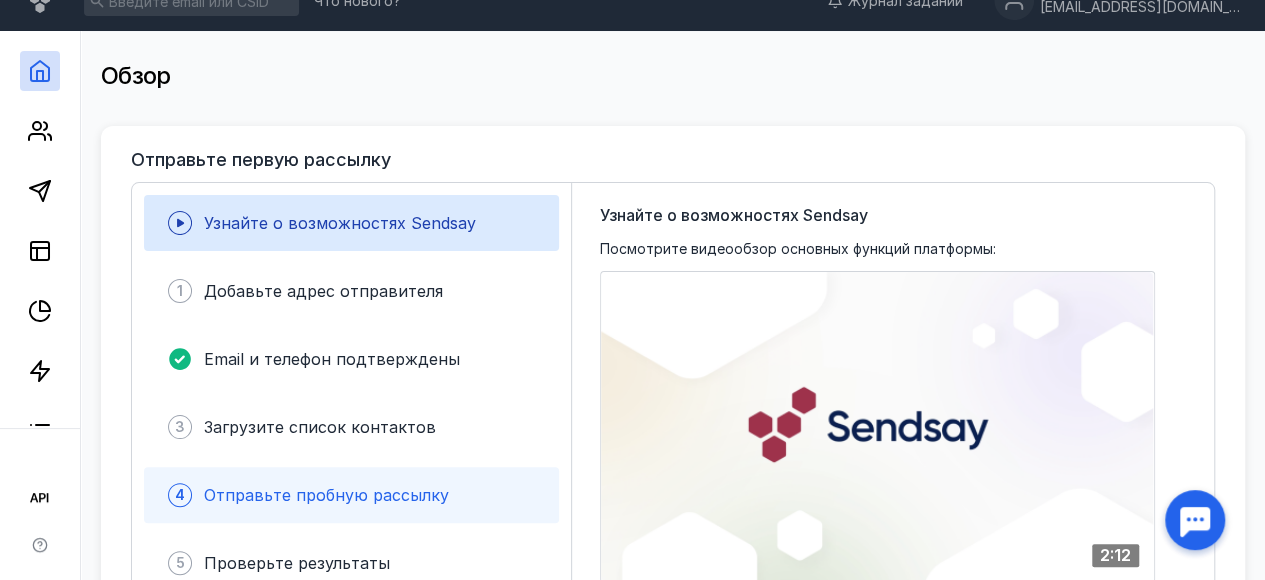 scroll, scrollTop: 0, scrollLeft: 0, axis: both 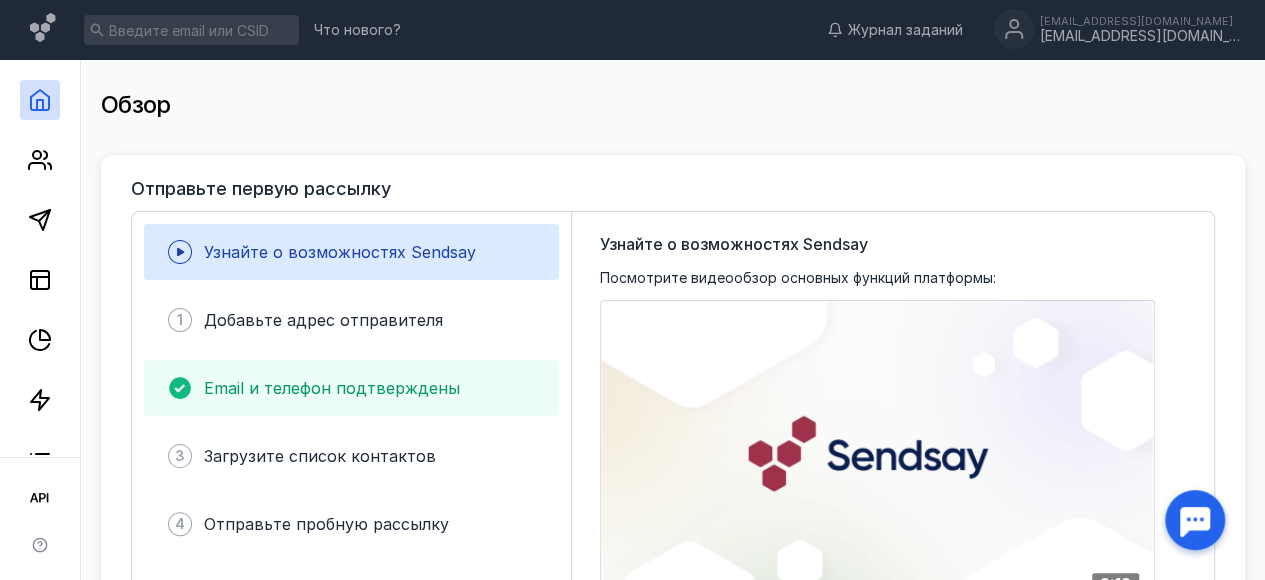 click on "Email и телефон подтверждены" at bounding box center (332, 388) 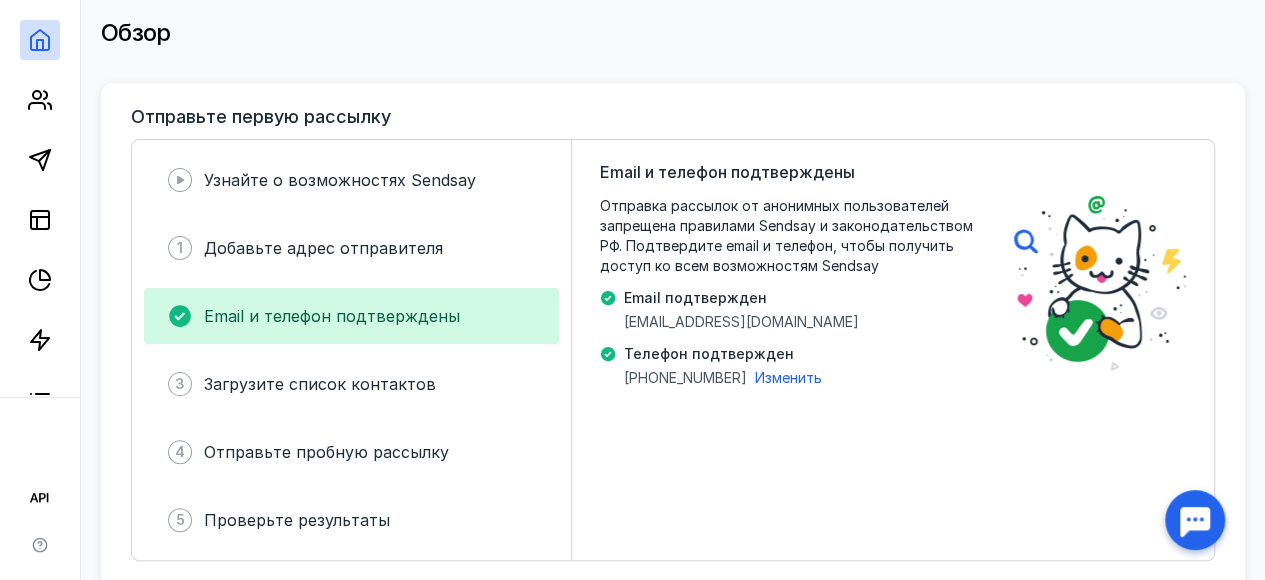scroll, scrollTop: 100, scrollLeft: 0, axis: vertical 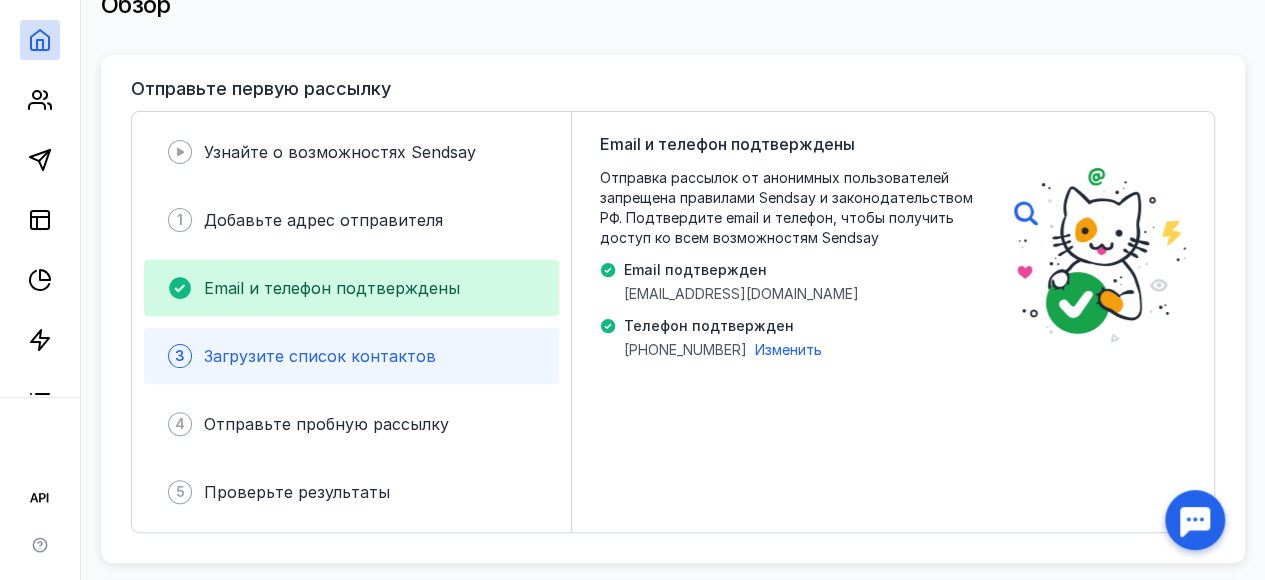 click on "3 Загрузите список контактов" at bounding box center [351, 356] 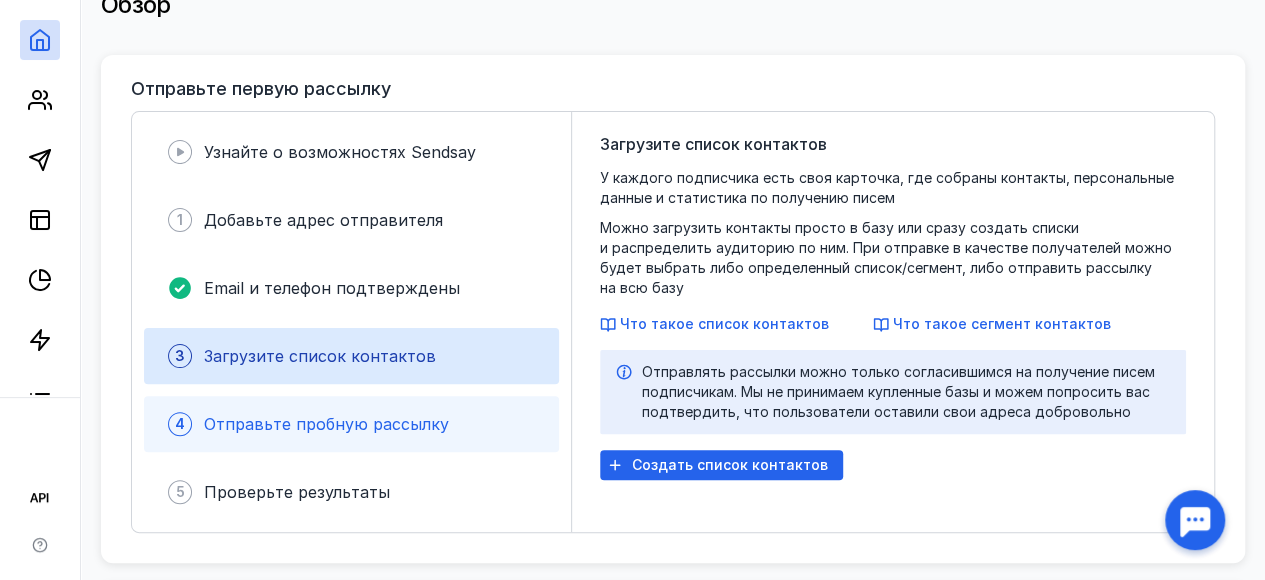 click on "4 Отправьте пробную рассылку" at bounding box center [351, 424] 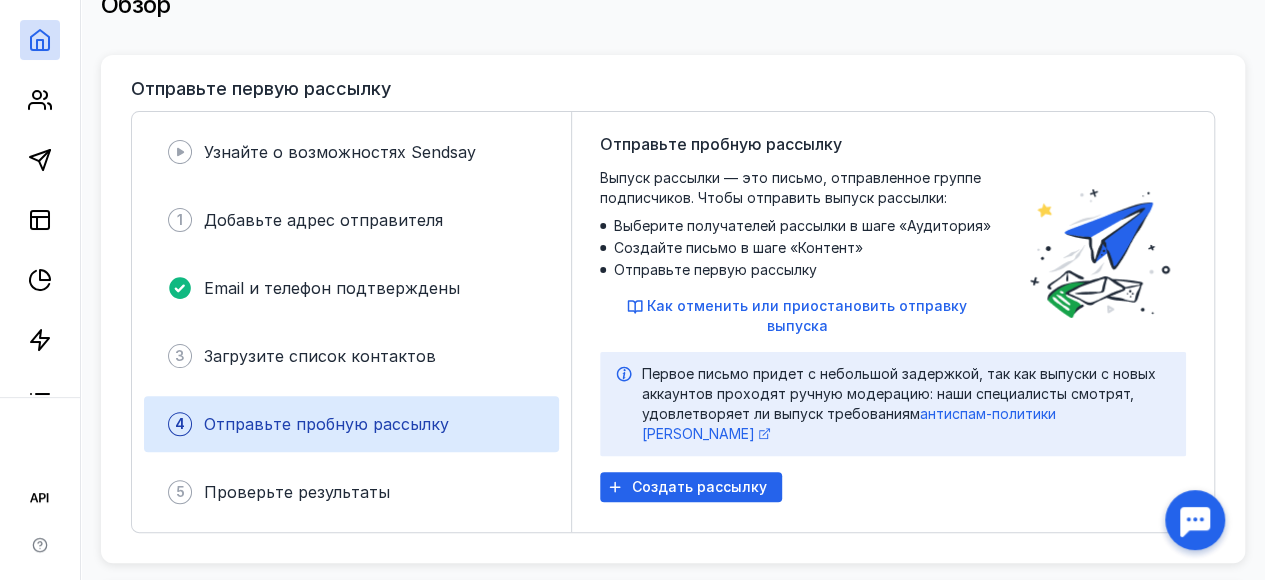 scroll, scrollTop: 200, scrollLeft: 0, axis: vertical 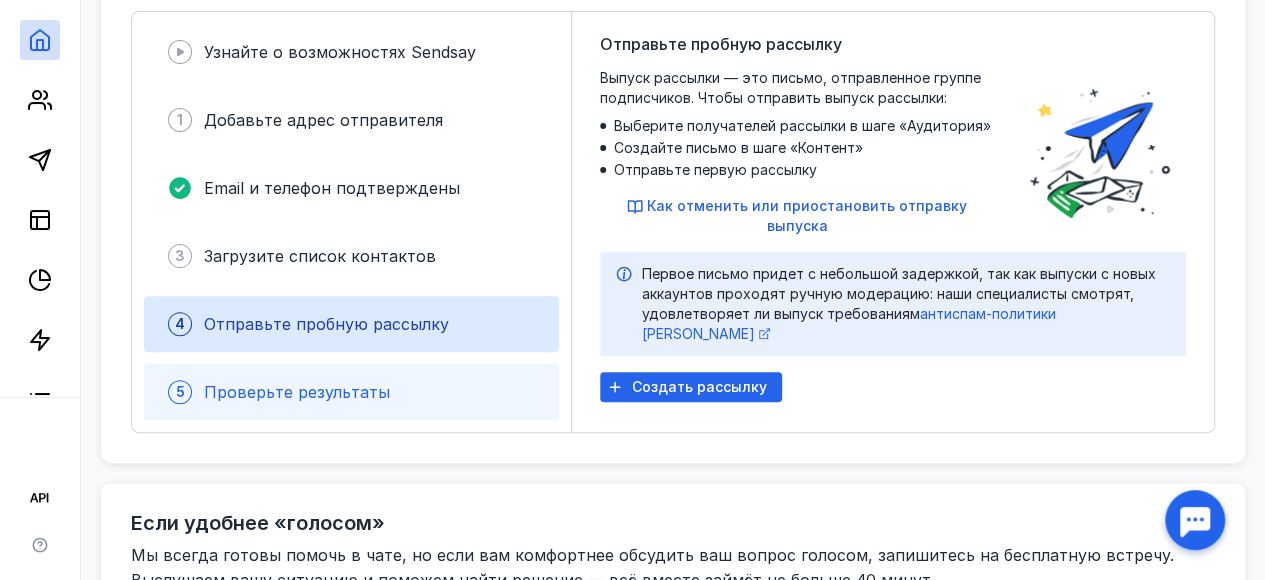 click on "5 Проверьте результаты" at bounding box center (351, 392) 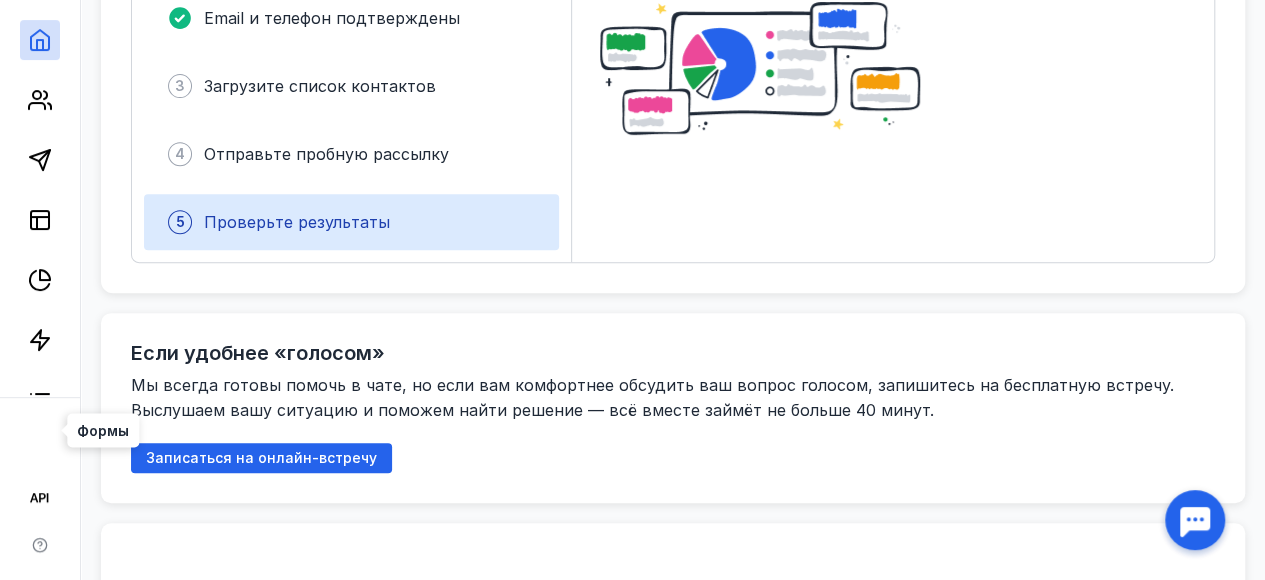 scroll, scrollTop: 400, scrollLeft: 0, axis: vertical 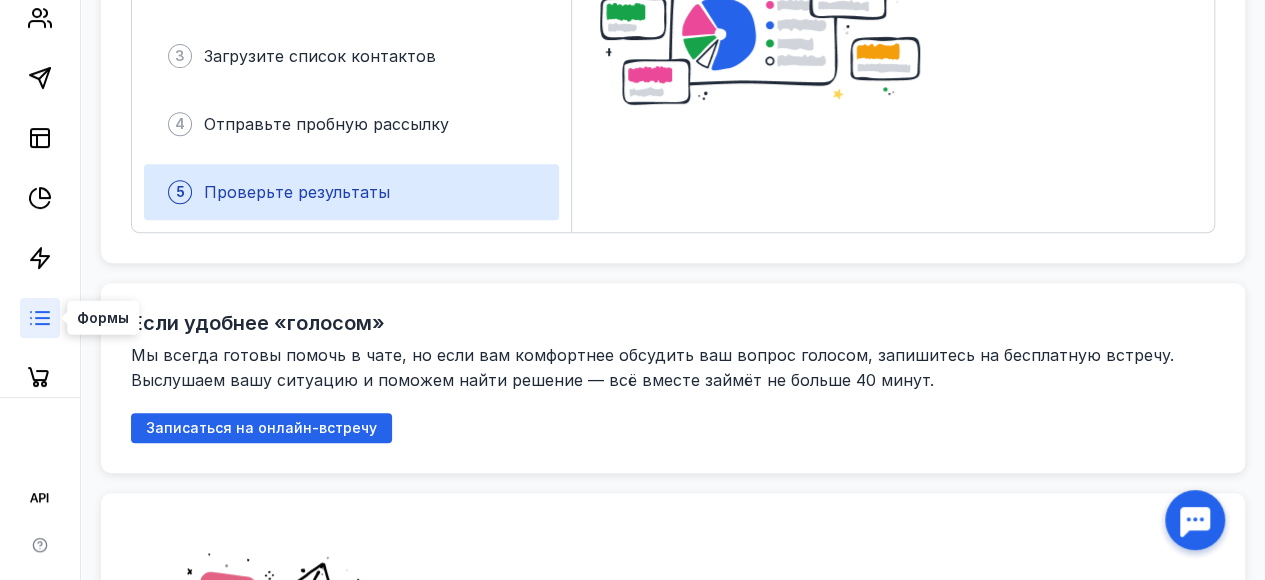 click 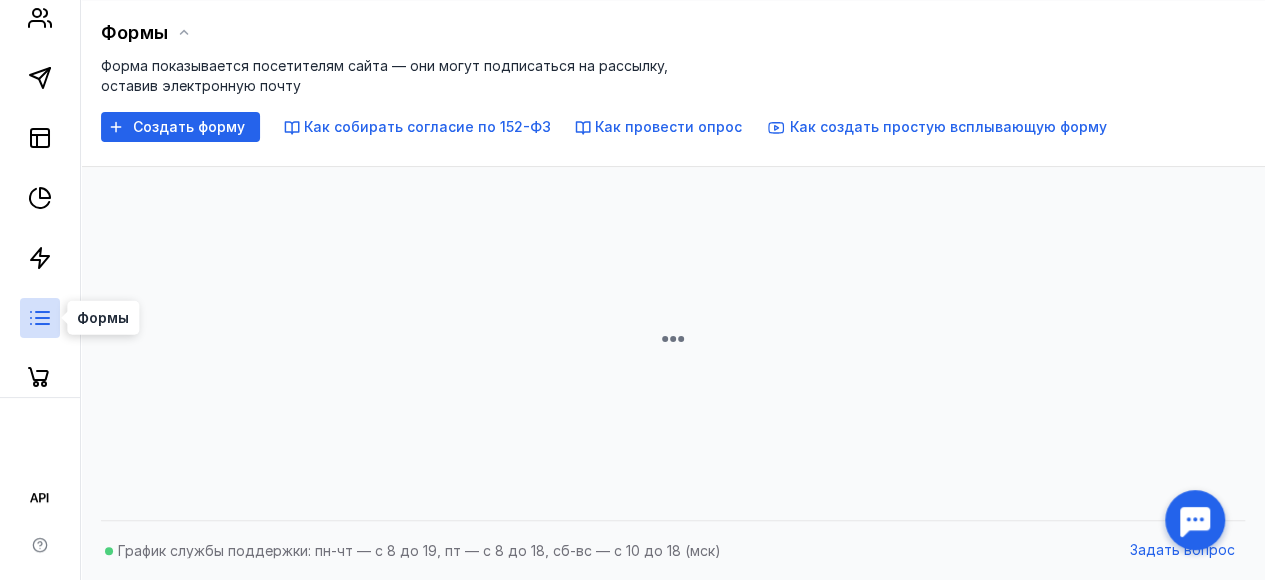 scroll, scrollTop: 352, scrollLeft: 0, axis: vertical 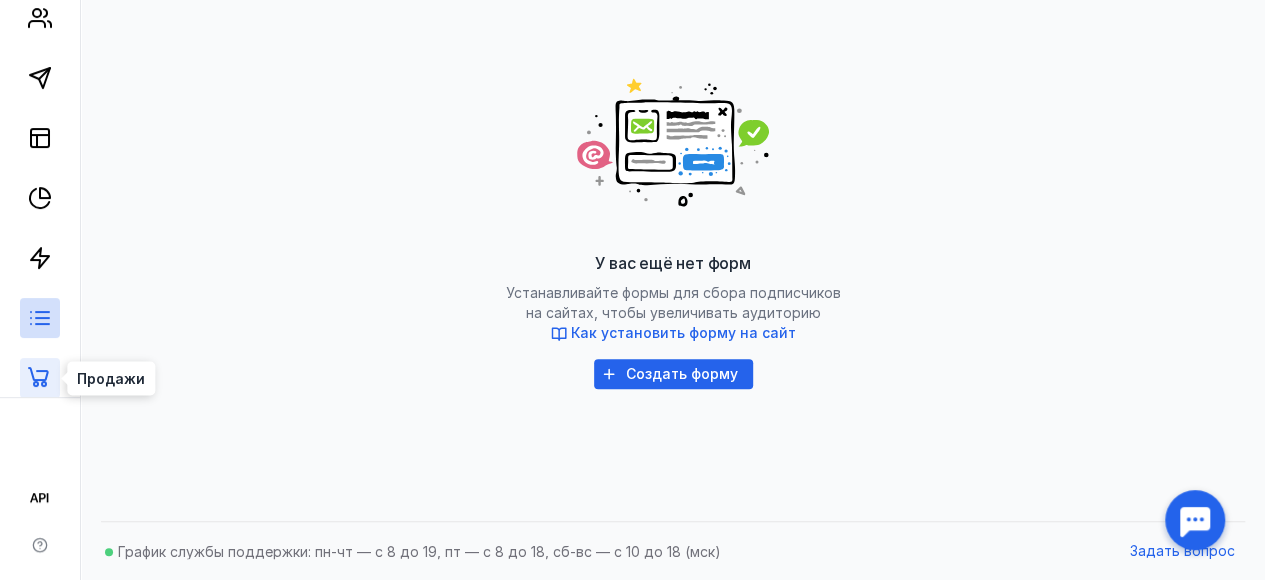 click 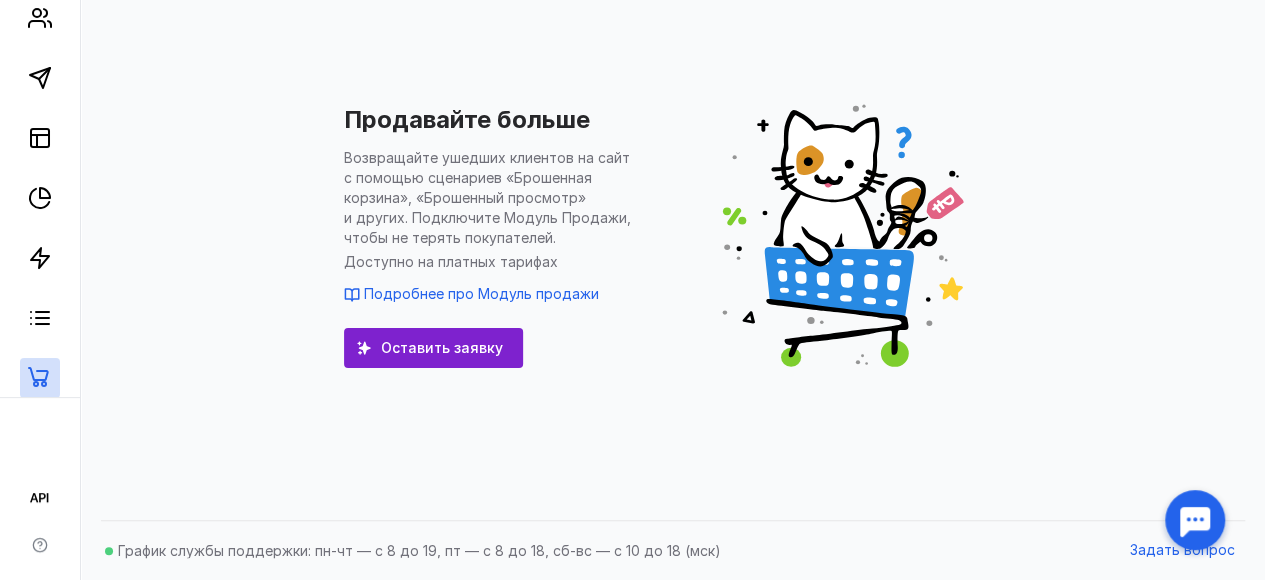 scroll, scrollTop: 0, scrollLeft: 0, axis: both 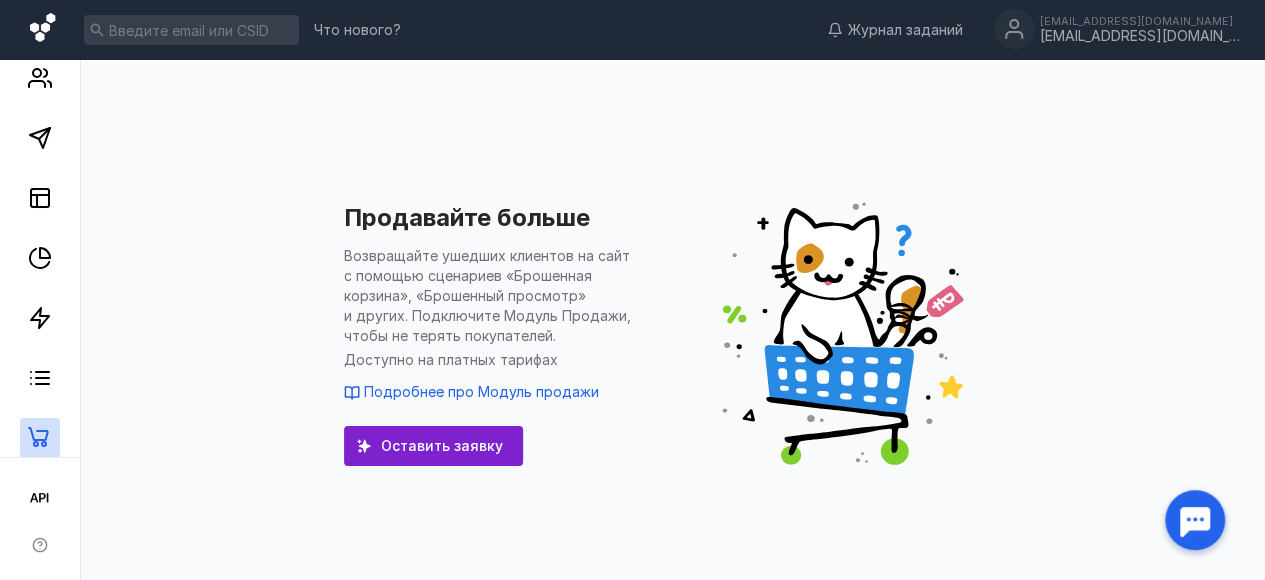 click 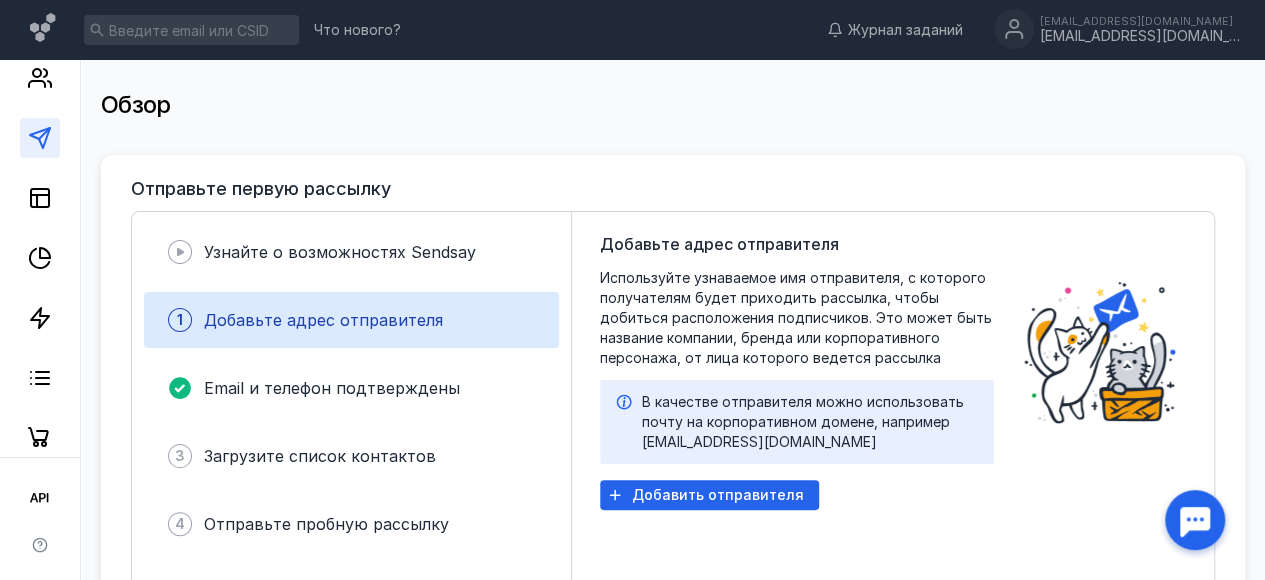 scroll, scrollTop: 0, scrollLeft: 0, axis: both 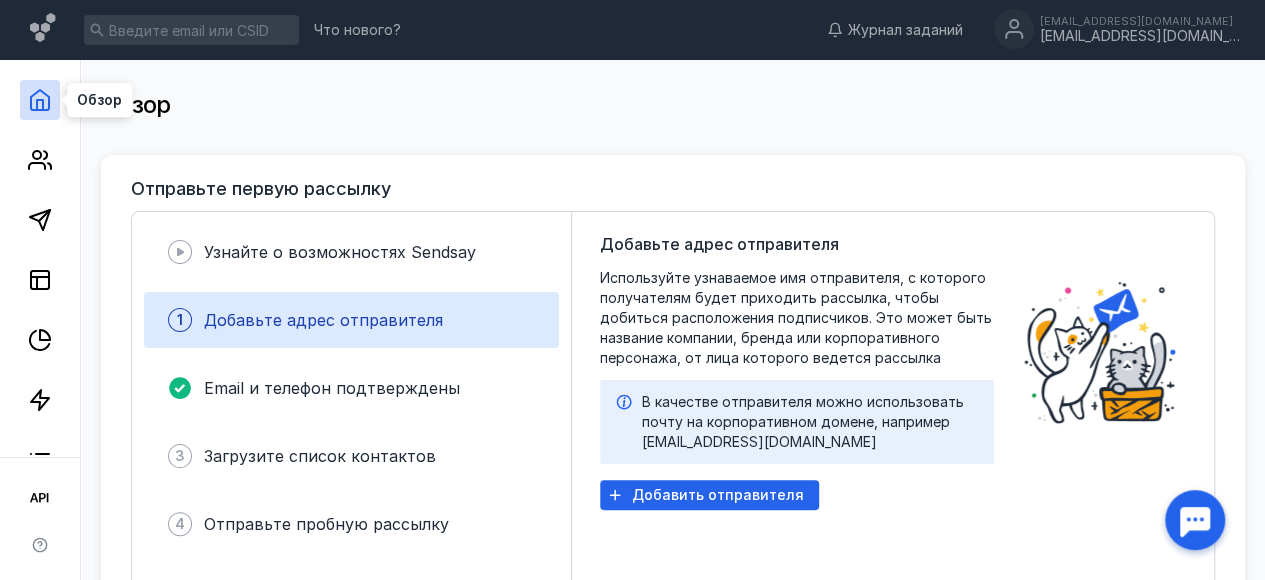 click 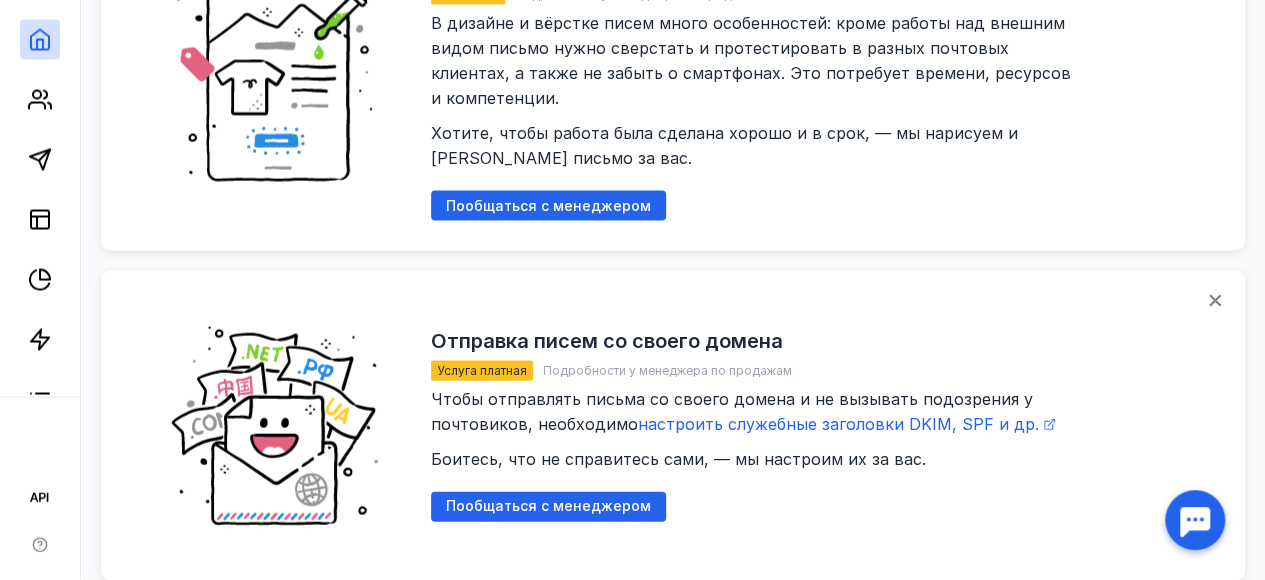 scroll, scrollTop: 2100, scrollLeft: 0, axis: vertical 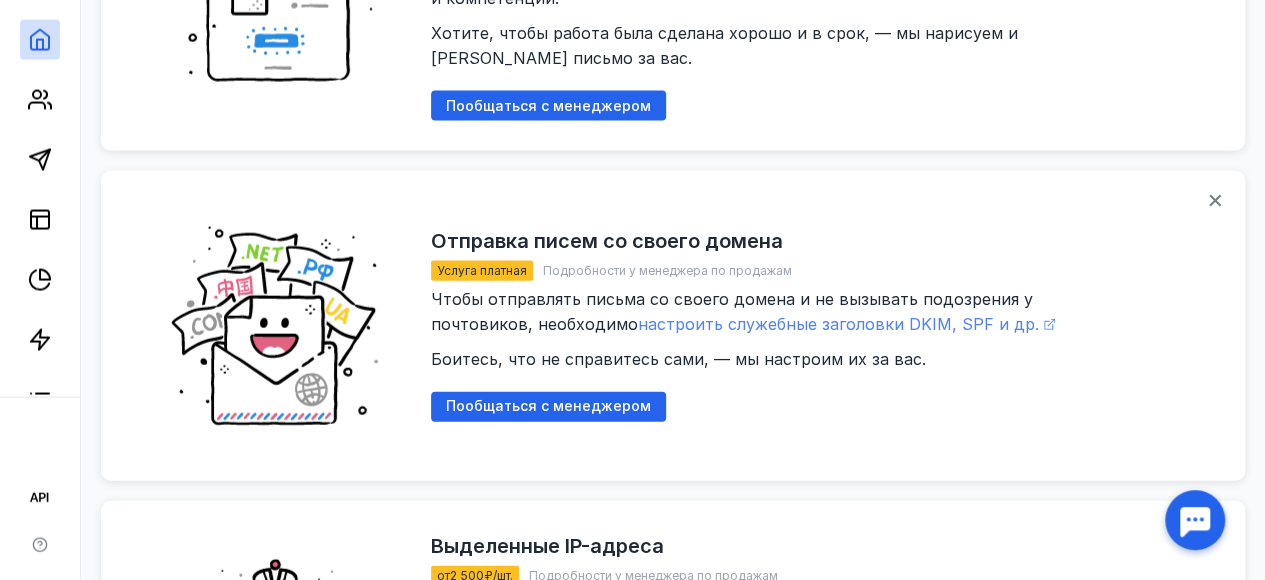 click on "настроить служебные заголовки DKIM, SPF и др." at bounding box center (838, 324) 